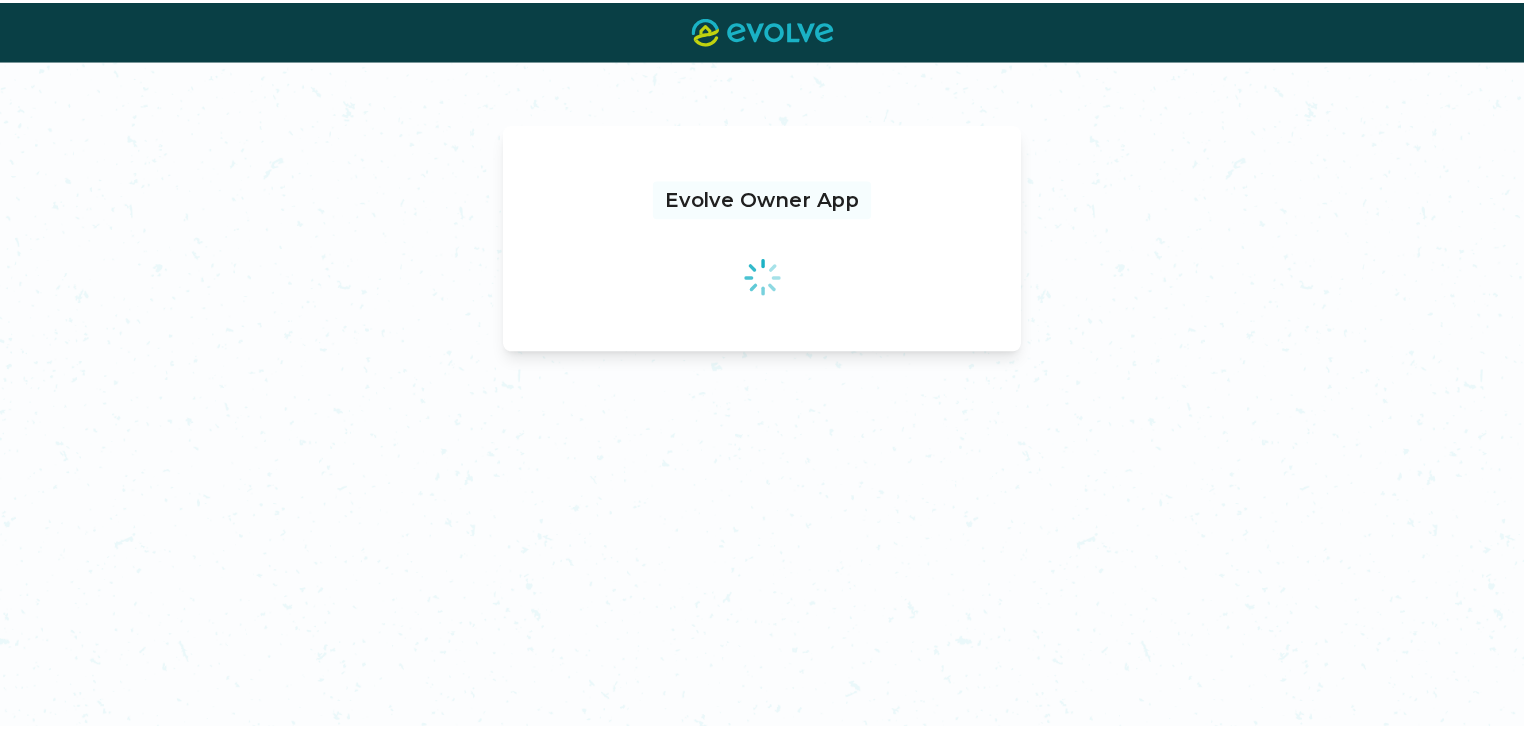 scroll, scrollTop: 0, scrollLeft: 0, axis: both 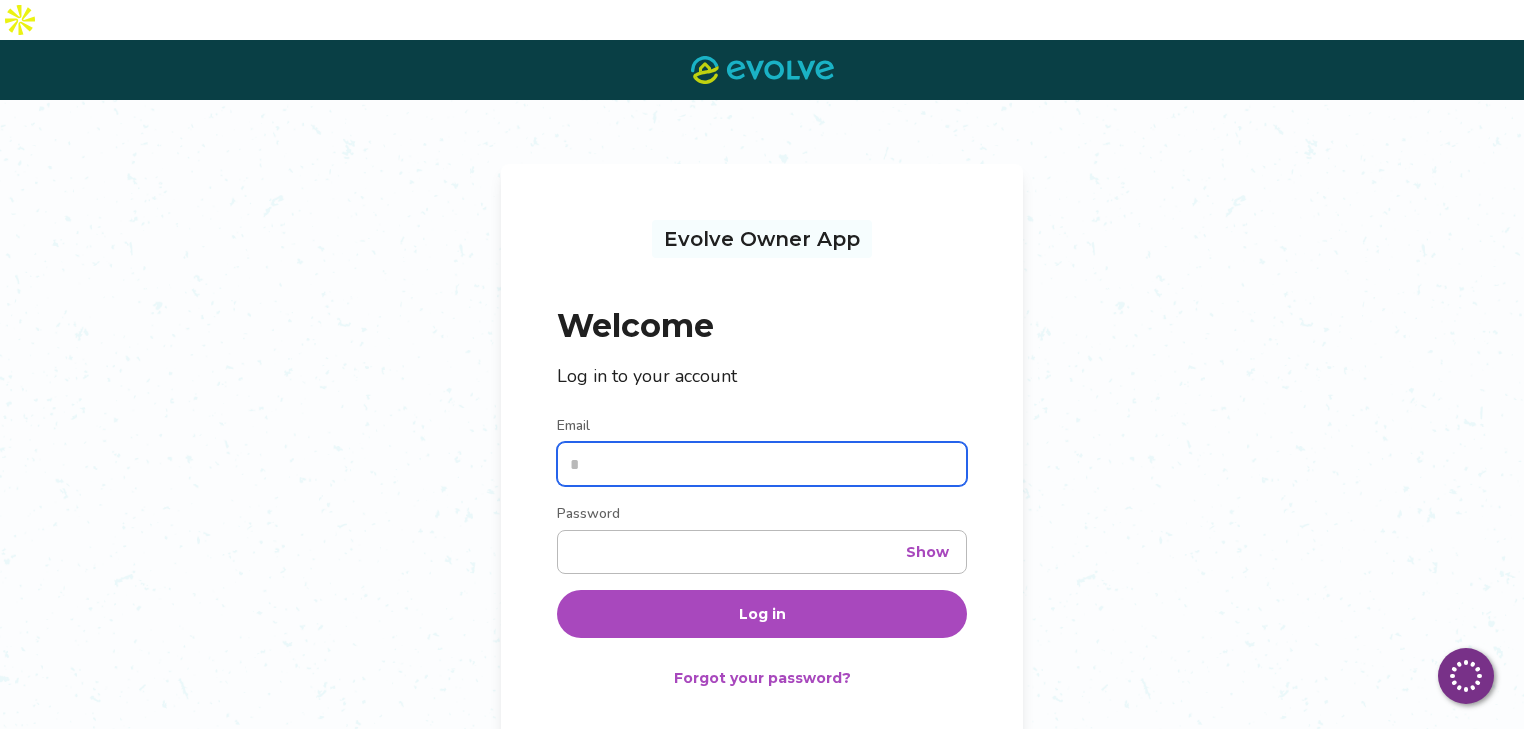 click on "Email" at bounding box center (762, 464) 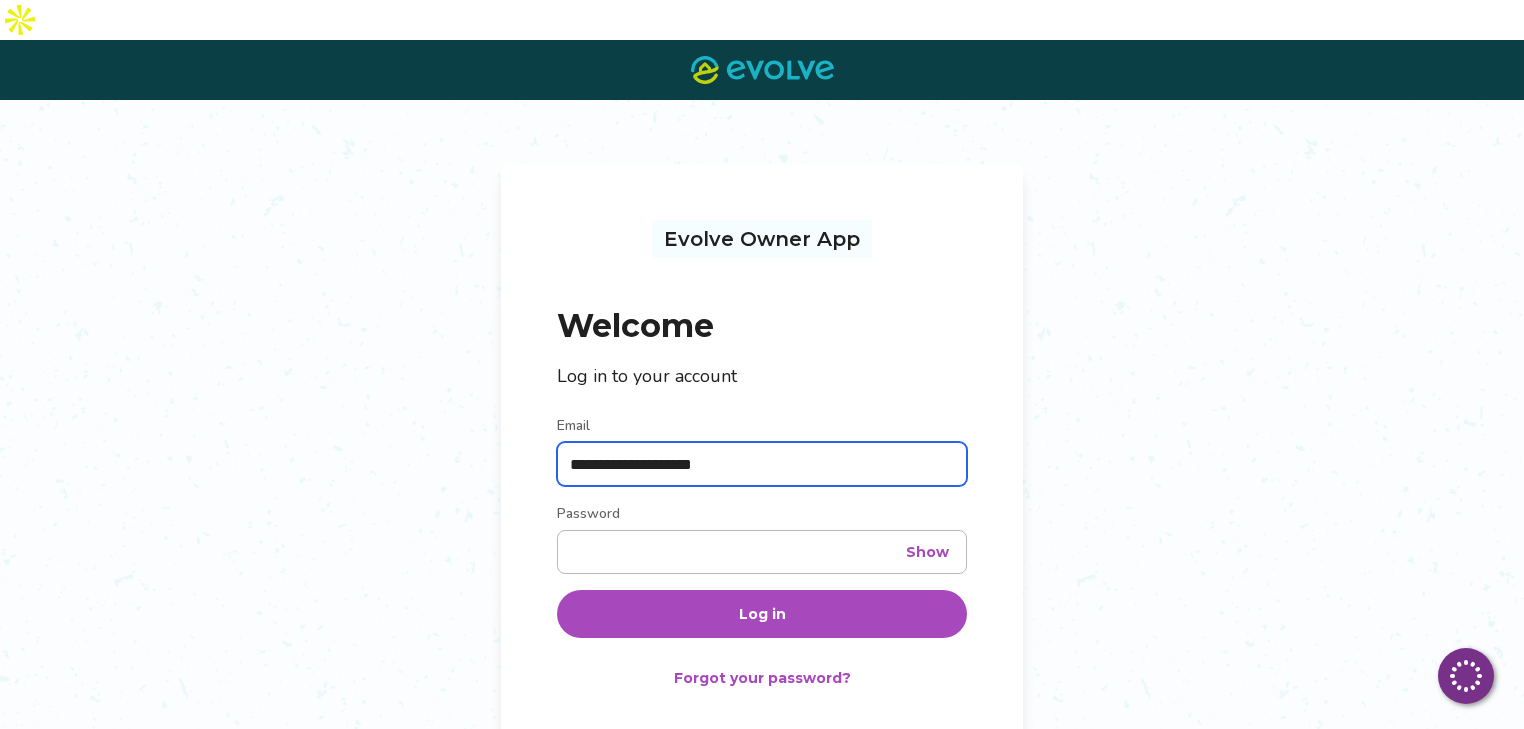 type on "**********" 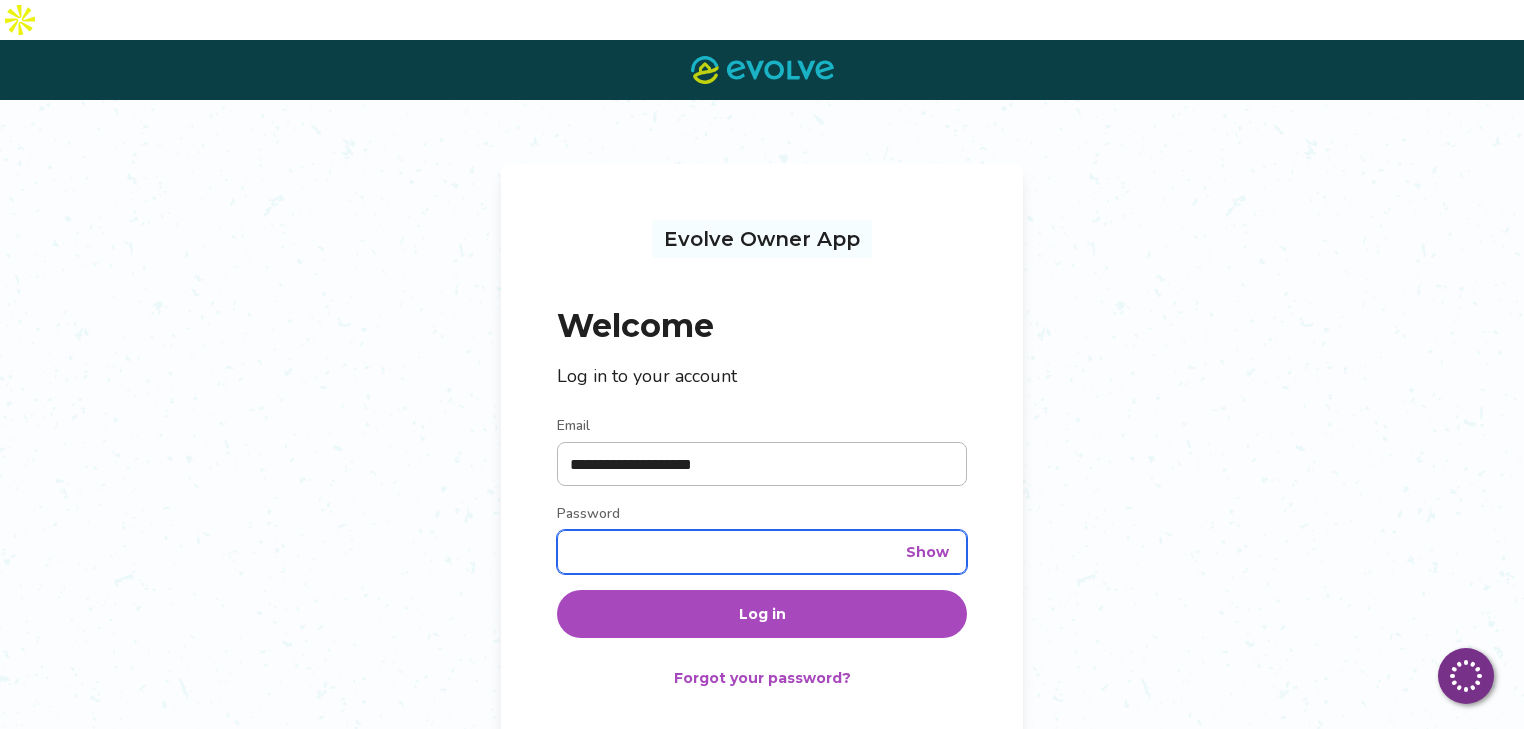 click on "Log in" at bounding box center (762, 614) 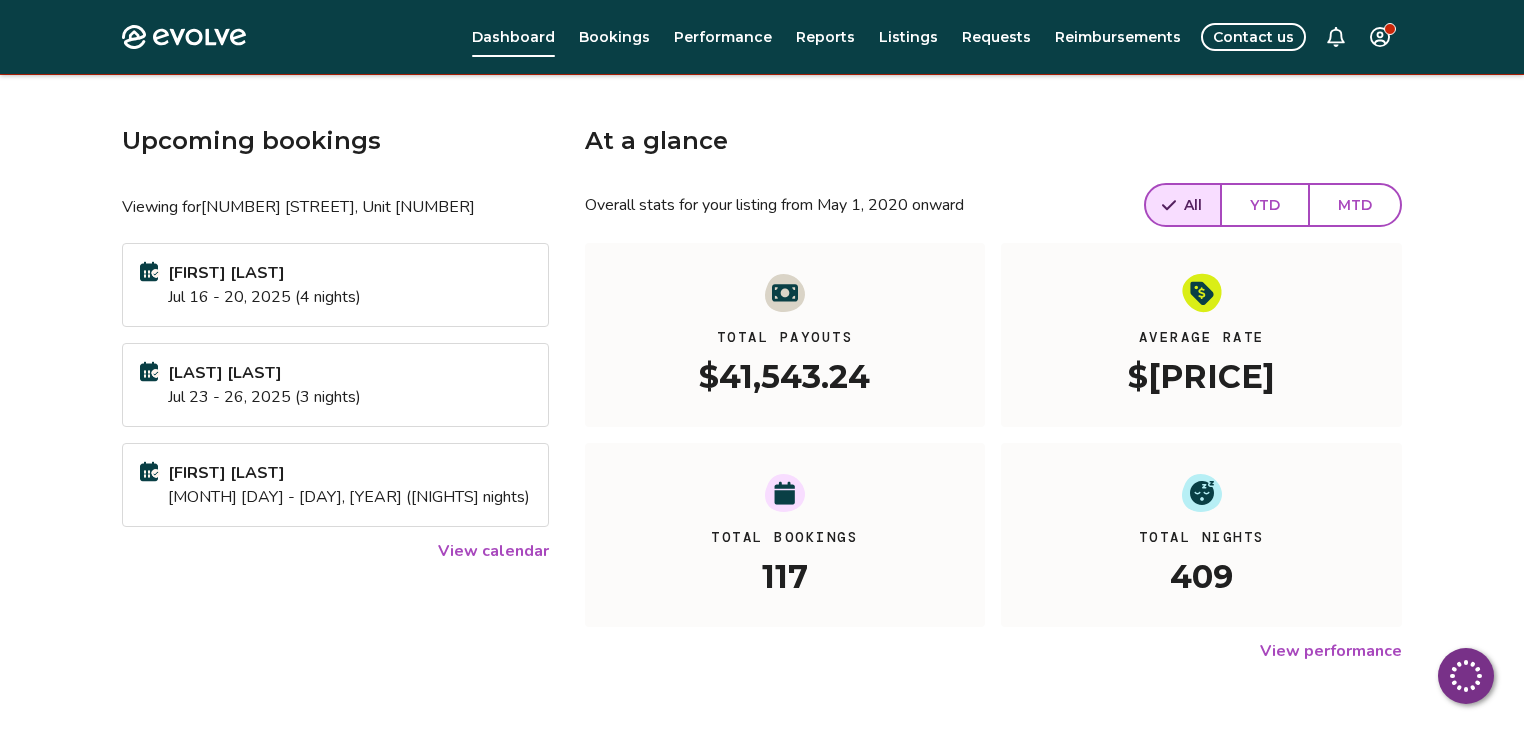 scroll, scrollTop: 160, scrollLeft: 0, axis: vertical 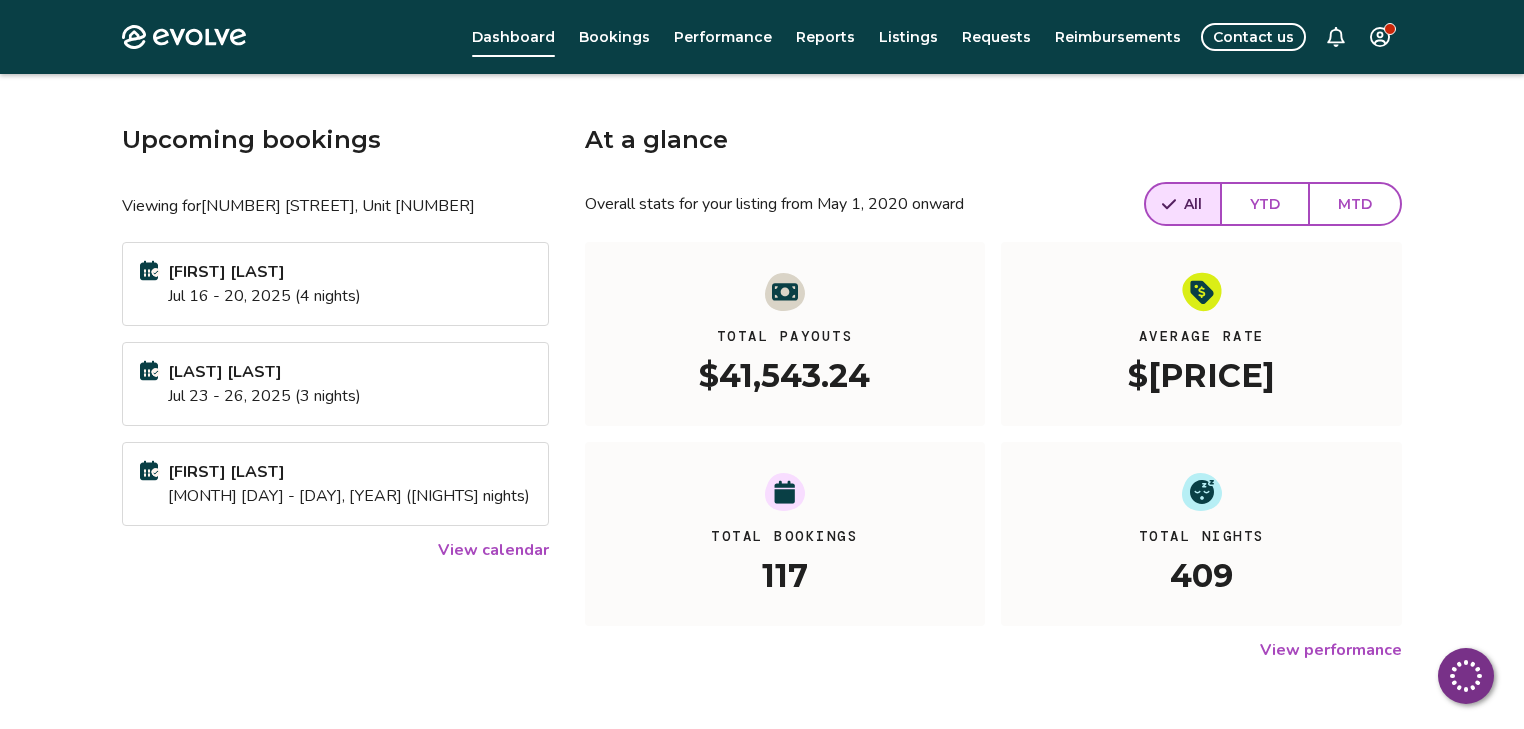 drag, startPoint x: 528, startPoint y: 510, endPoint x: 544, endPoint y: 520, distance: 18.867962 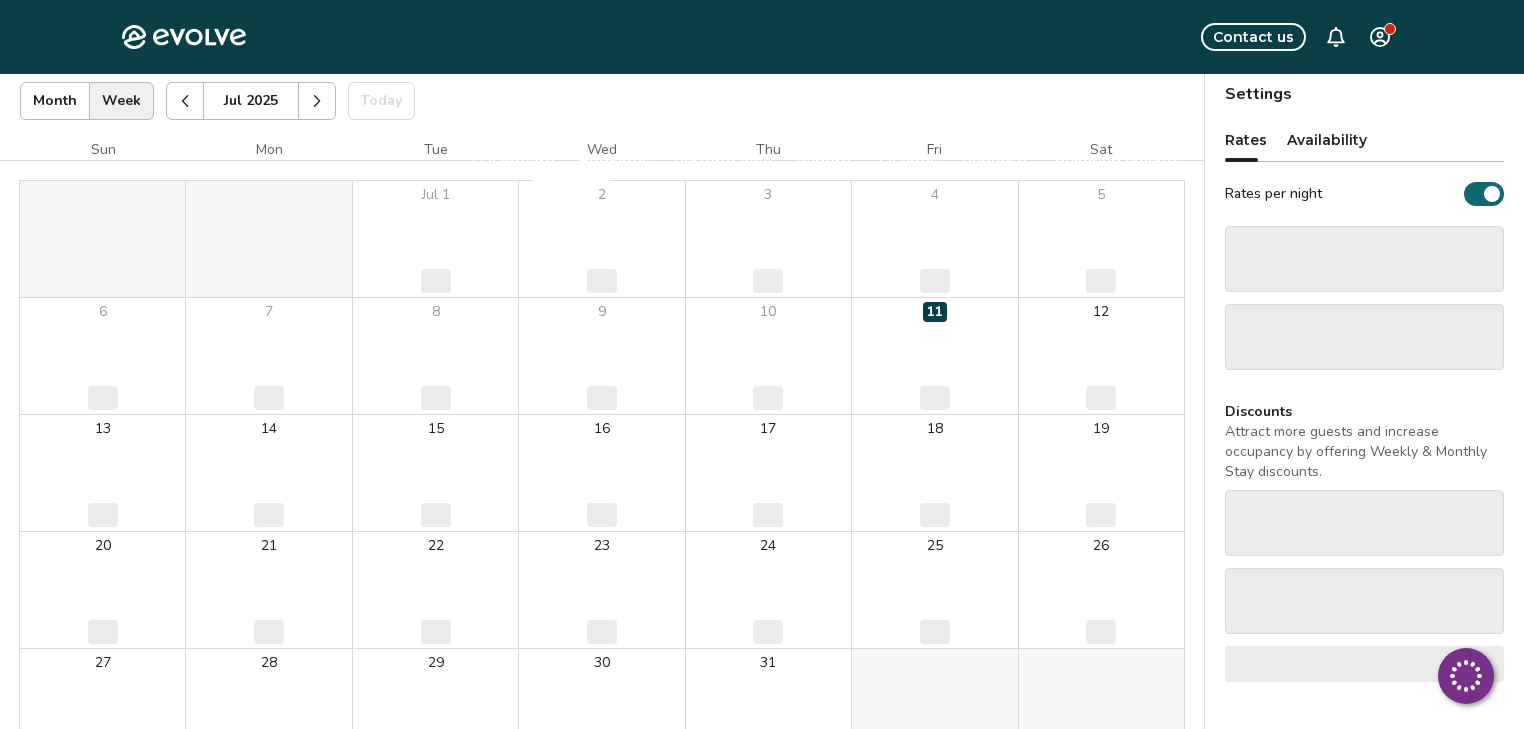 scroll, scrollTop: 0, scrollLeft: 0, axis: both 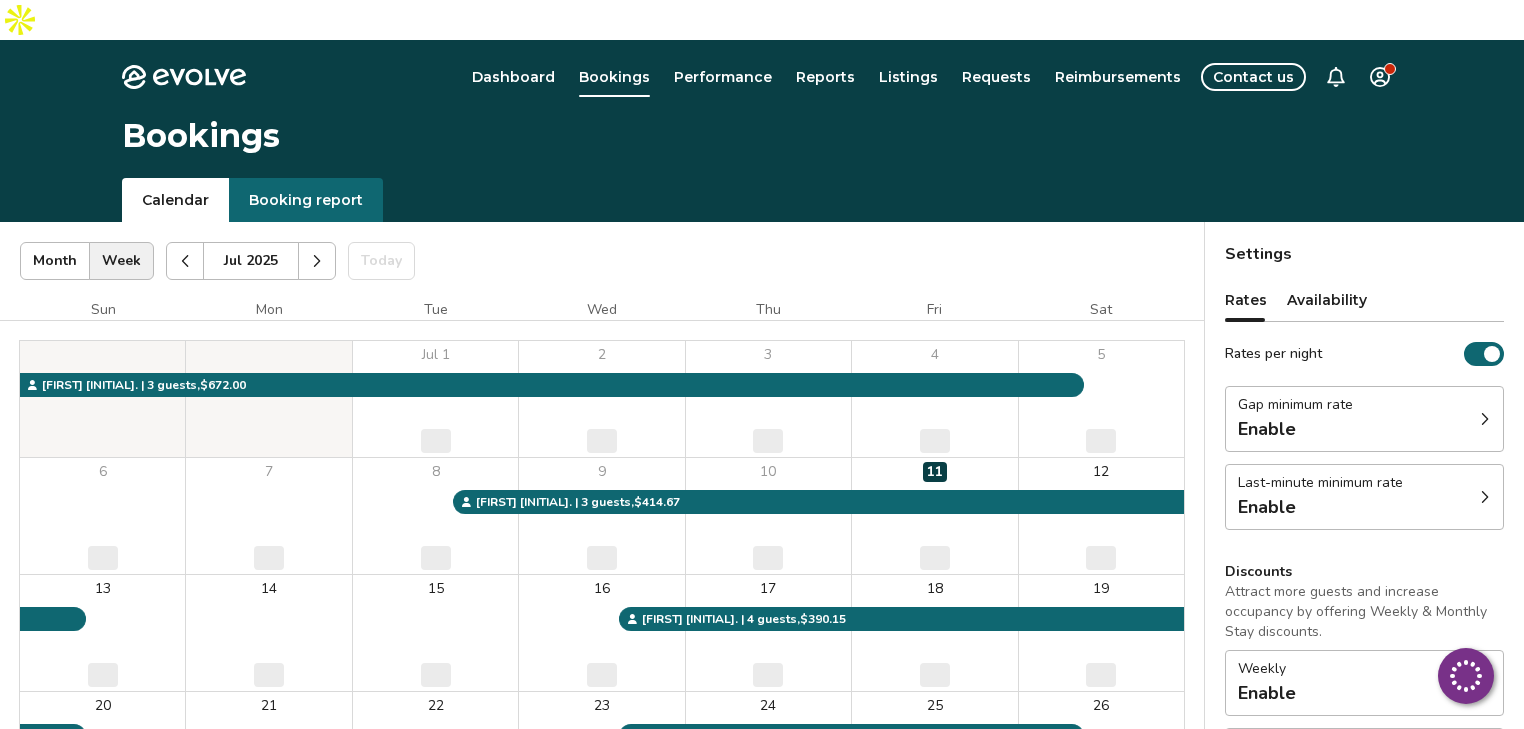click on "Evolve Dashboard Bookings Performance Reports Listings Requests Reimbursements Contact us Bookings Calendar Booking report Jul [YEAR]  | Views Month Week Jul [YEAR] Today Settings 29 Fall Creek Dr, Unit 8 Jul [YEAR] Sun Mon Tue Wed Thu Fri Sat Jul 1 ‌ 2 ‌ 3 ‌ 4 ‌ 5 ‌ 6 ‌ 7 ‌ 8 ‌ 9 ‌ 10 ‌ 11 ‌ 12 ‌ 13 ‌ 14 ‌ 15 ‌ 16 ‌ 17 ‌ 18 ‌ 19 ‌ 20 ‌ 21 ‌ 22 ‌ 23 ‌ 24 ‌ 25 ‌ 26 ‌ 27 ‌ 28 ‌ 29 ‌ 30 ‌ 31 ‌ [LAST] | 3 guests ,  $[PRICE] [FIRST] [INITIAL]. | 4 guests ,  $[PRICE] [FIRST] [LAST] | 3 guests ,  $[PRICE] [LAST] | 3 guests ,  $[PRICE] [LAST] | 1 guests ,  $[PRICE] Booking Pending Evolve/Owner Settings Rates Availability Rates per night Gap minimum rate Enable Last-minute minimum rate Enable Discounts Attract more guests and increase occupancy by offering Weekly & Monthly Stay discounts. Weekly Enable Monthly Enable Non-refundable discount 10% off View rates, policies, & fees Gap minimum rate Reduce your minimum rate by 20%  to help fill nights between bookings  Enable" at bounding box center [762, 537] 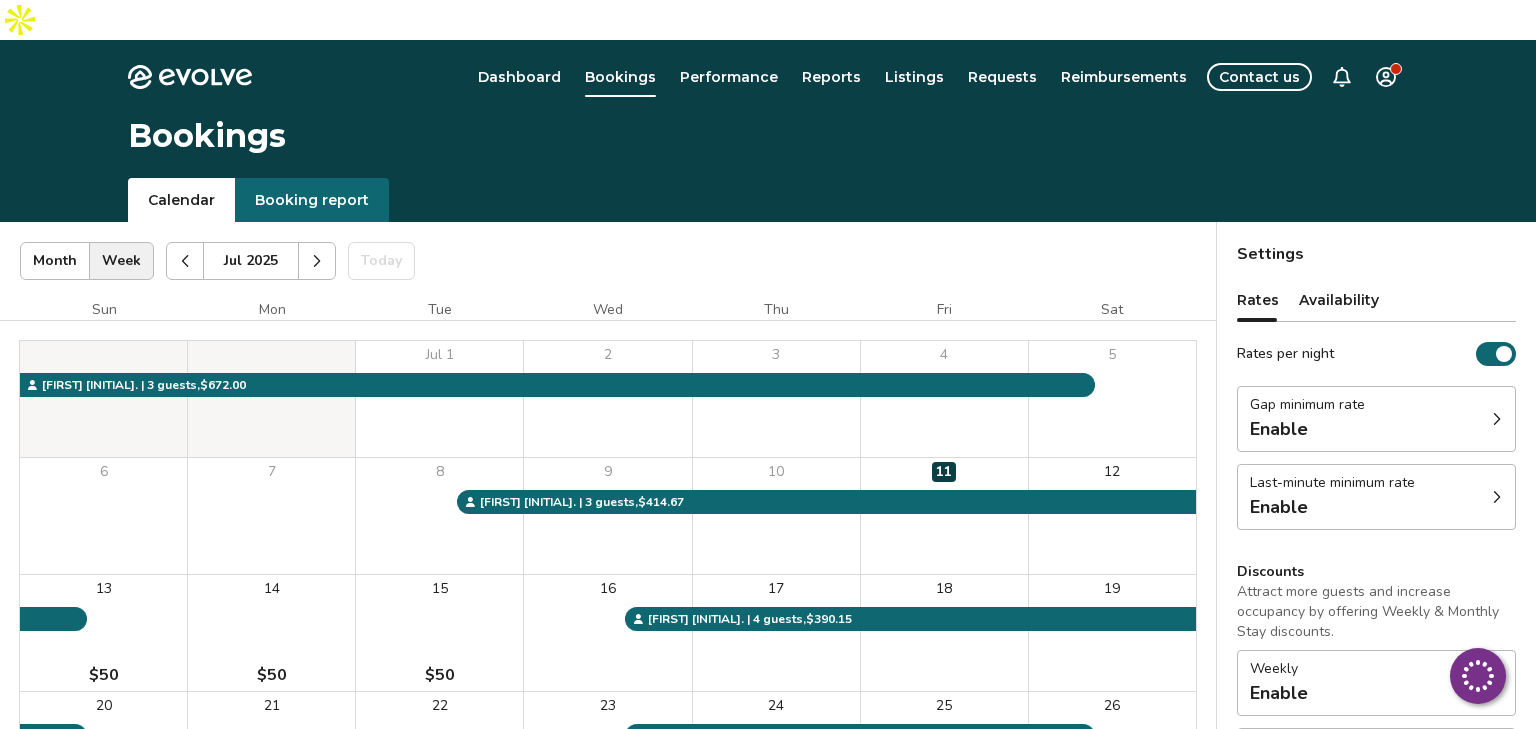 click on "Evolve Dashboard Bookings Performance Reports Listings Requests Reimbursements Contact us Bookings Calendar Booking report Jul [YEAR]  | Views Month Week Jul [YEAR] Today Settings 29 Fall Creek Dr, Unit 8 Jul [YEAR] Sun Mon Tue Wed Thu Fri Sat Jul 1 2 3 4 5 6 7 8 9 10 11 12 13 $50 14 $50 15 $50 16 17 18 19 20 $50 21 $50 22 $50 23 24 25 26 $50 27 28 29 30 31 [LAST] | 3 guests ,  $[PRICE] [FIRST] [INITIAL]. | 4 guests ,  $[PRICE] [FIRST] [LAST] | 3 guests ,  $[PRICE] [LAST] | 3 guests ,  $[PRICE] [LAST] | 1 guests ,  $[PRICE] Booking Pending Evolve/Owner Settings Rates Availability Rates per night Gap minimum rate Enable Last-minute minimum rate Enable Discounts Attract more guests and increase occupancy by offering Weekly & Monthly Stay discounts. Weekly Enable Monthly Enable Non-refundable discount 10% off View rates, policies, & fees Gap minimum rate Reduce your minimum rate by 20%  to help fill nights between bookings  (Fridays and Saturdays excluded). Enable Last-minute minimum rate Reduce your minimum rate by 20%" at bounding box center [768, 537] 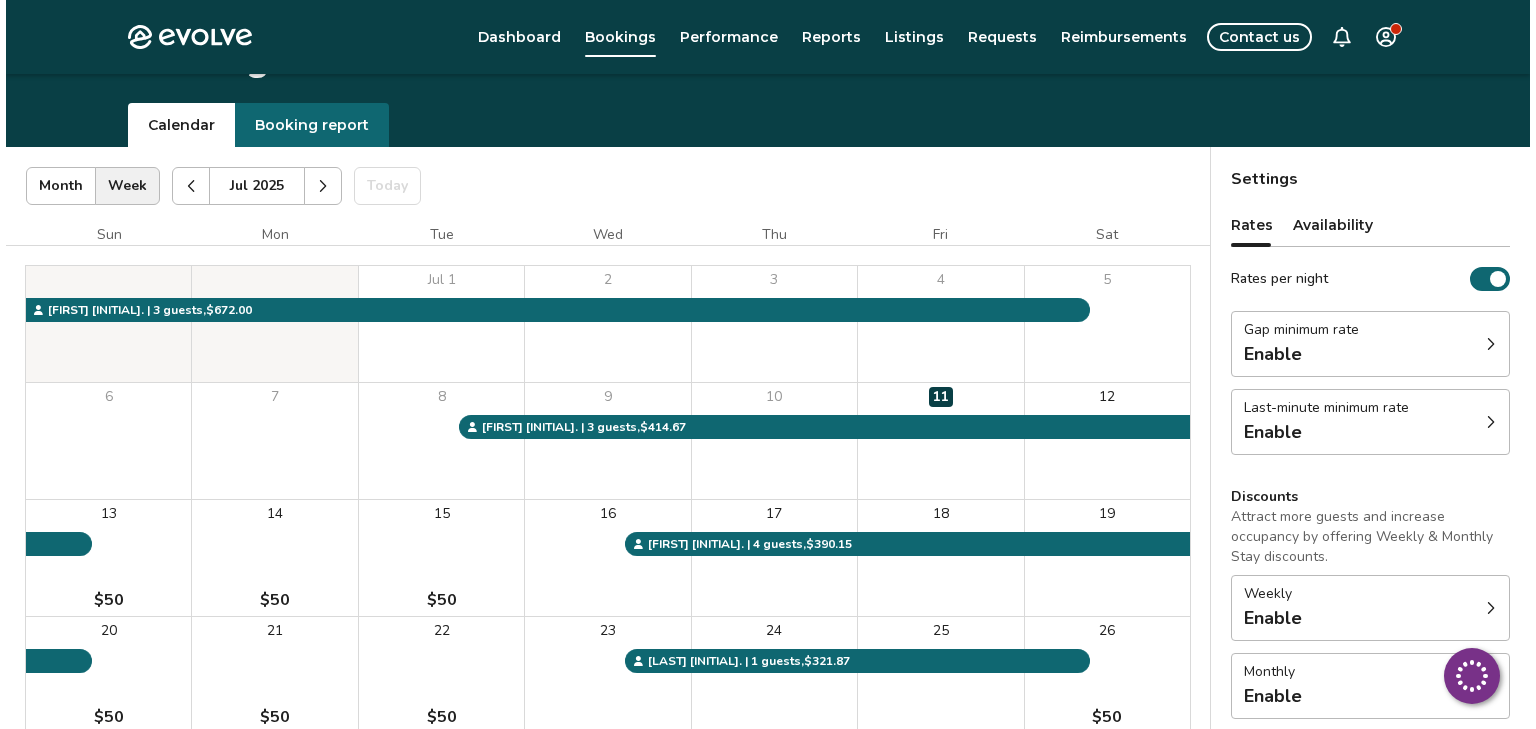 scroll, scrollTop: 65, scrollLeft: 0, axis: vertical 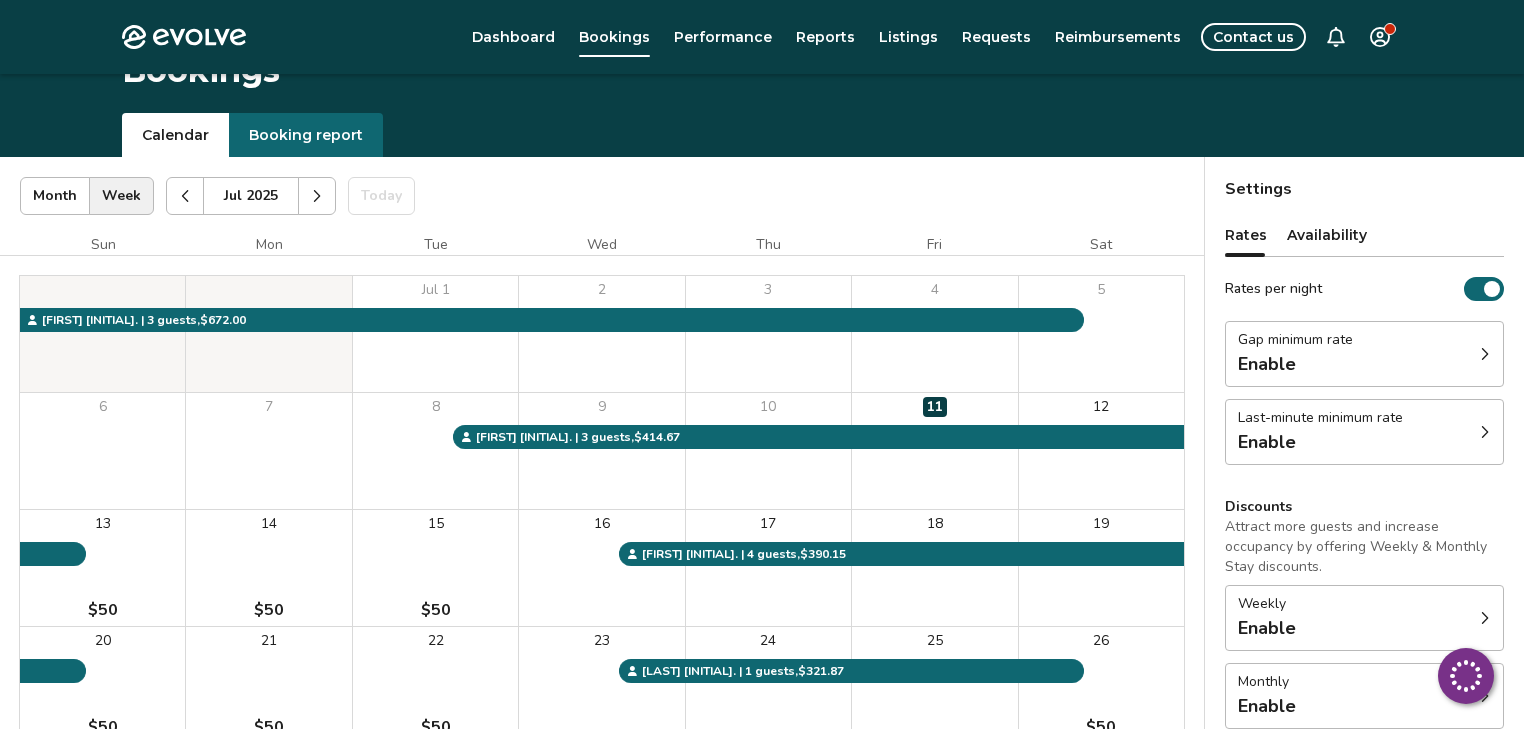 click at bounding box center [317, 196] 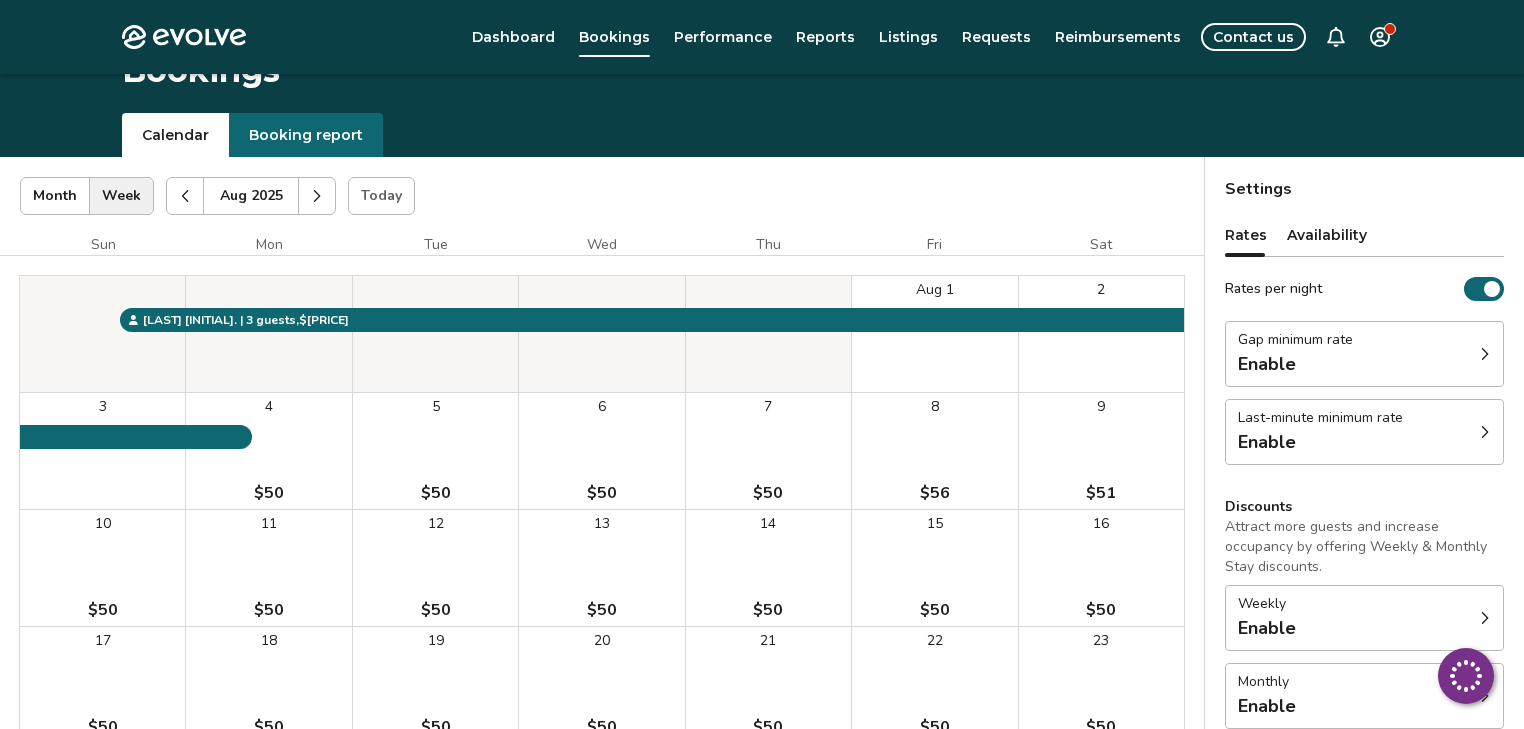 click on "9 $51" at bounding box center [1101, 451] 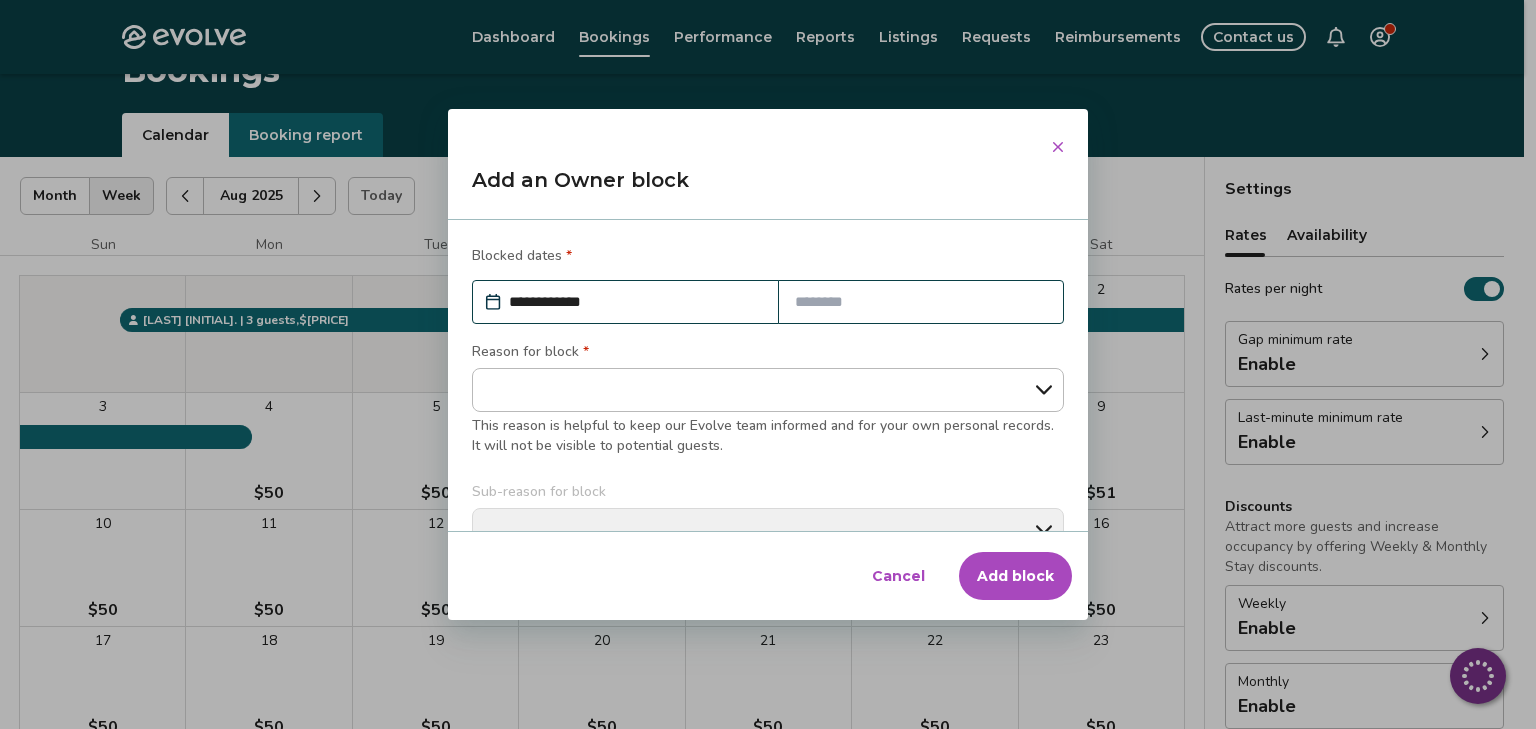click at bounding box center [921, 302] 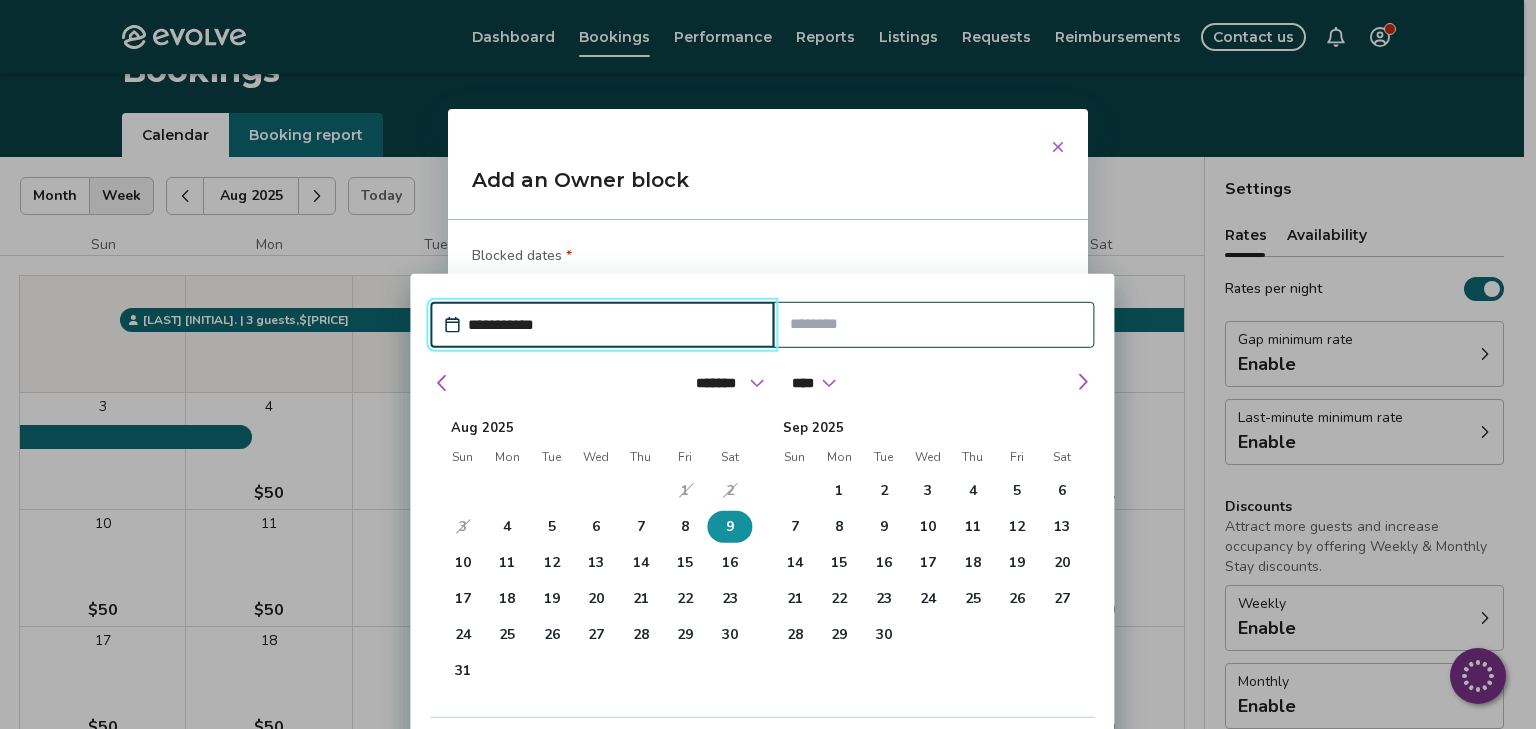 click on "9" at bounding box center (730, 527) 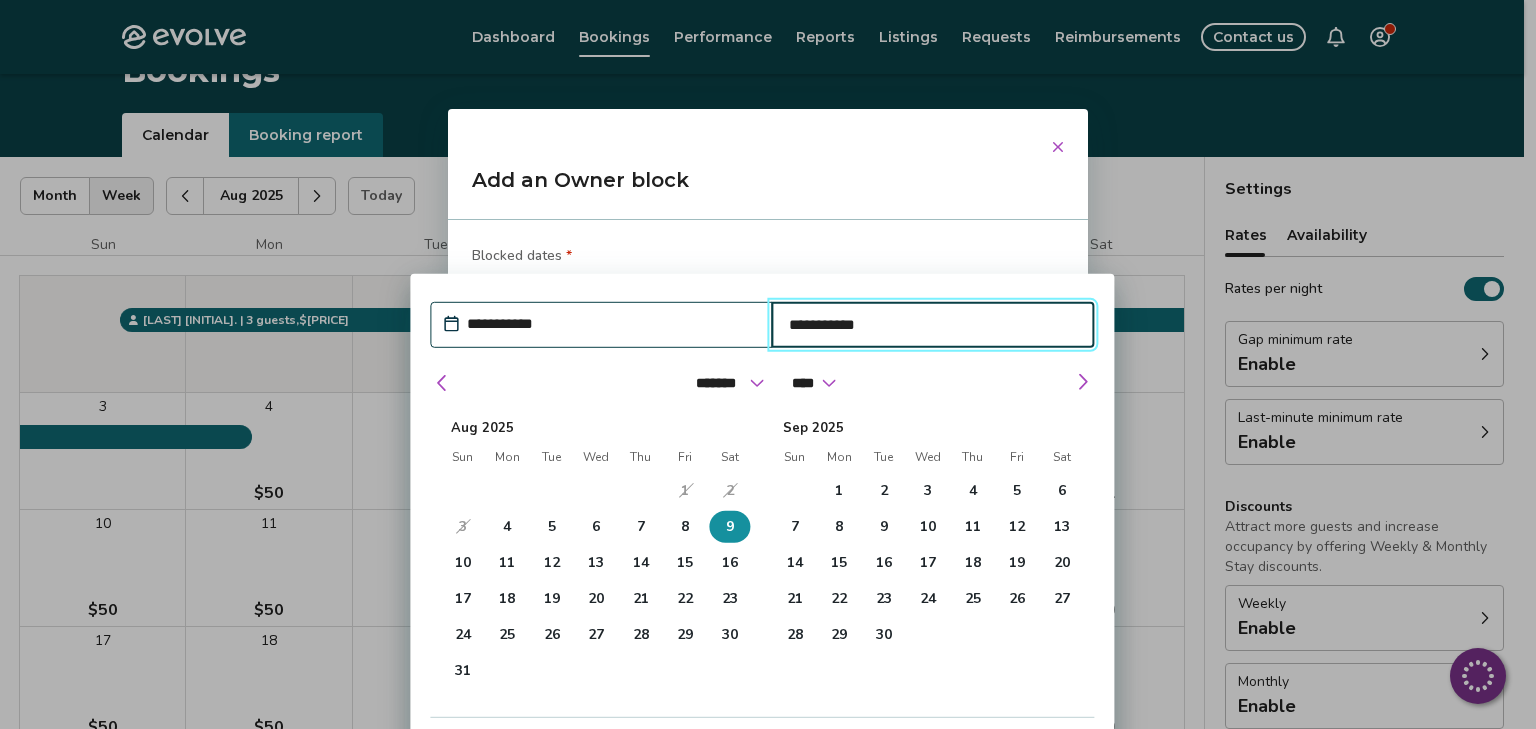 type on "*" 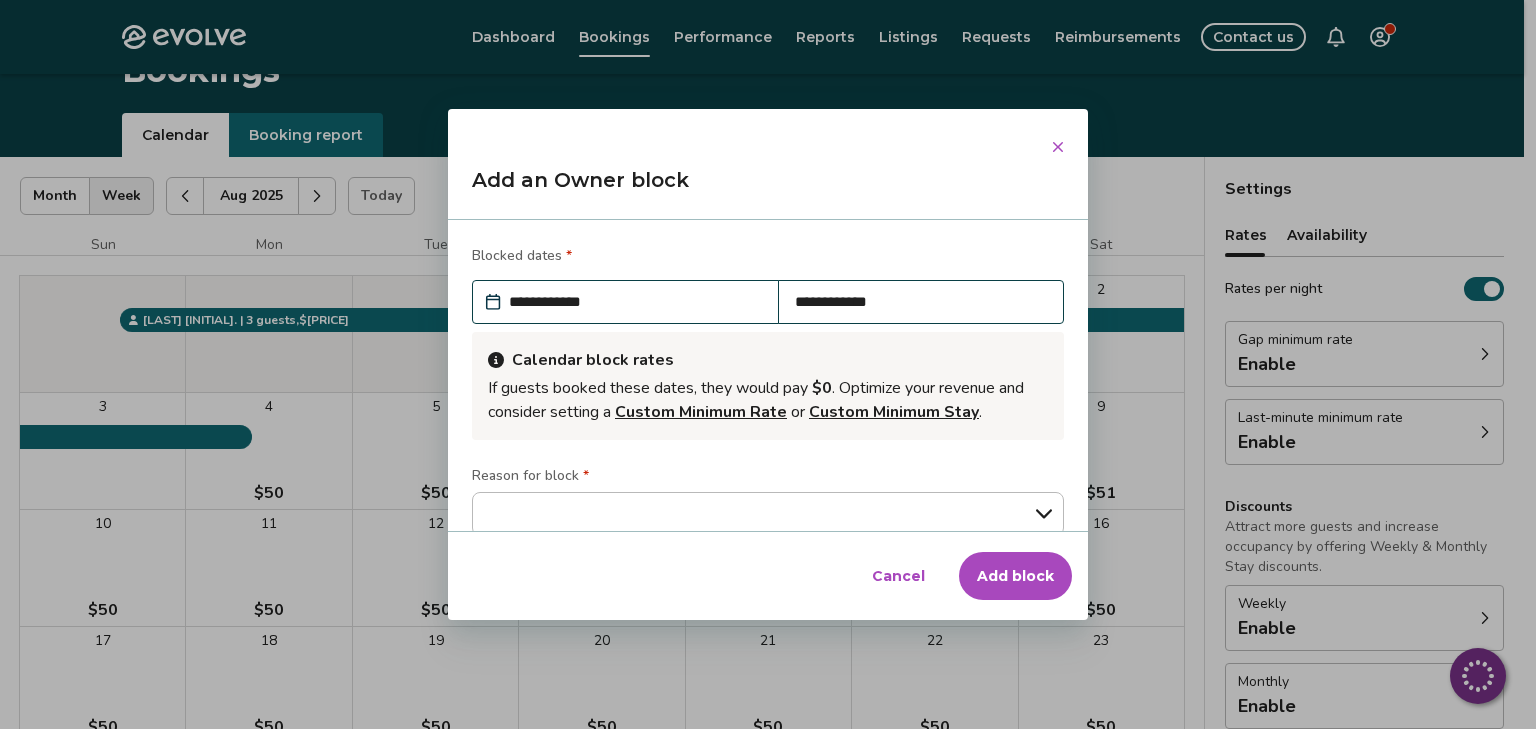 scroll, scrollTop: 80, scrollLeft: 0, axis: vertical 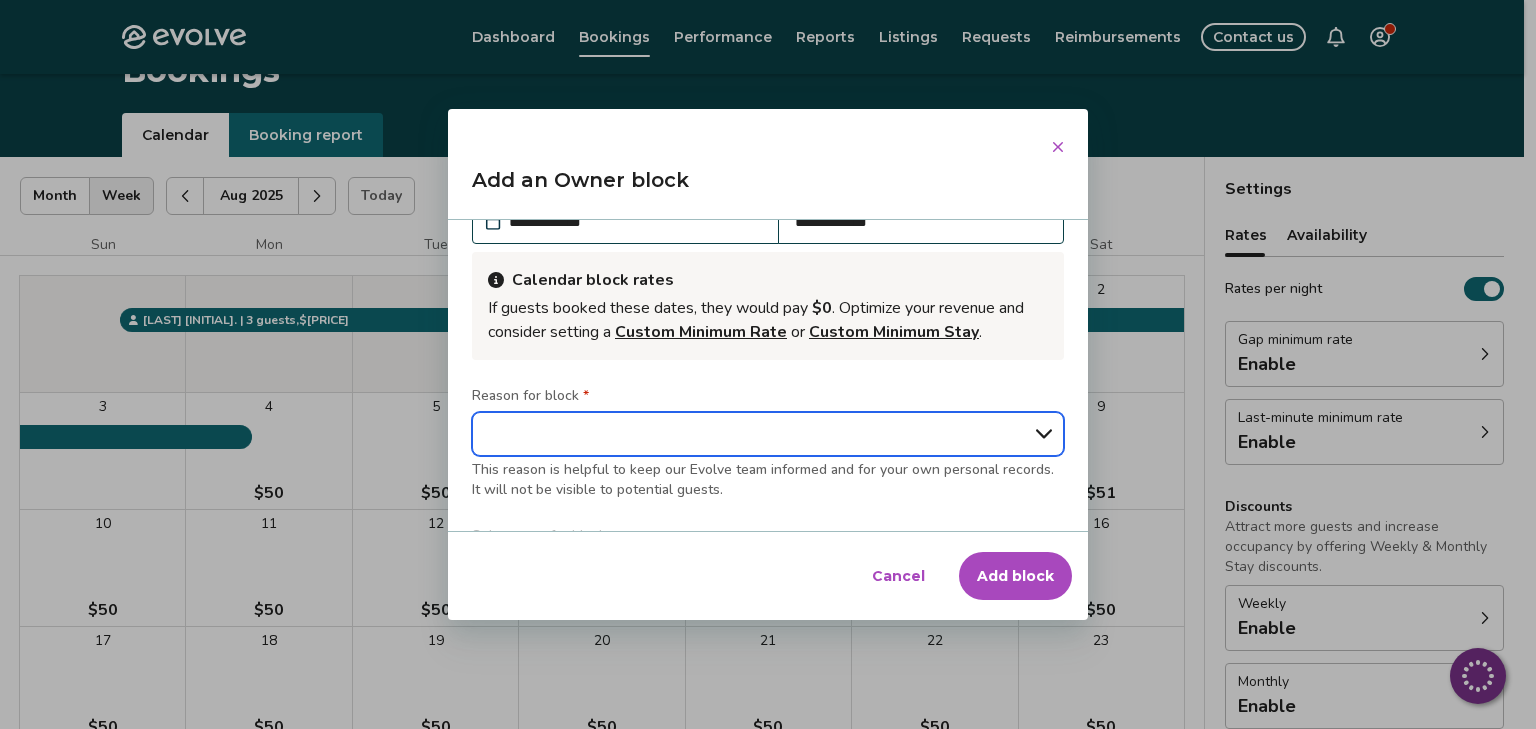 click on "**********" at bounding box center (768, 434) 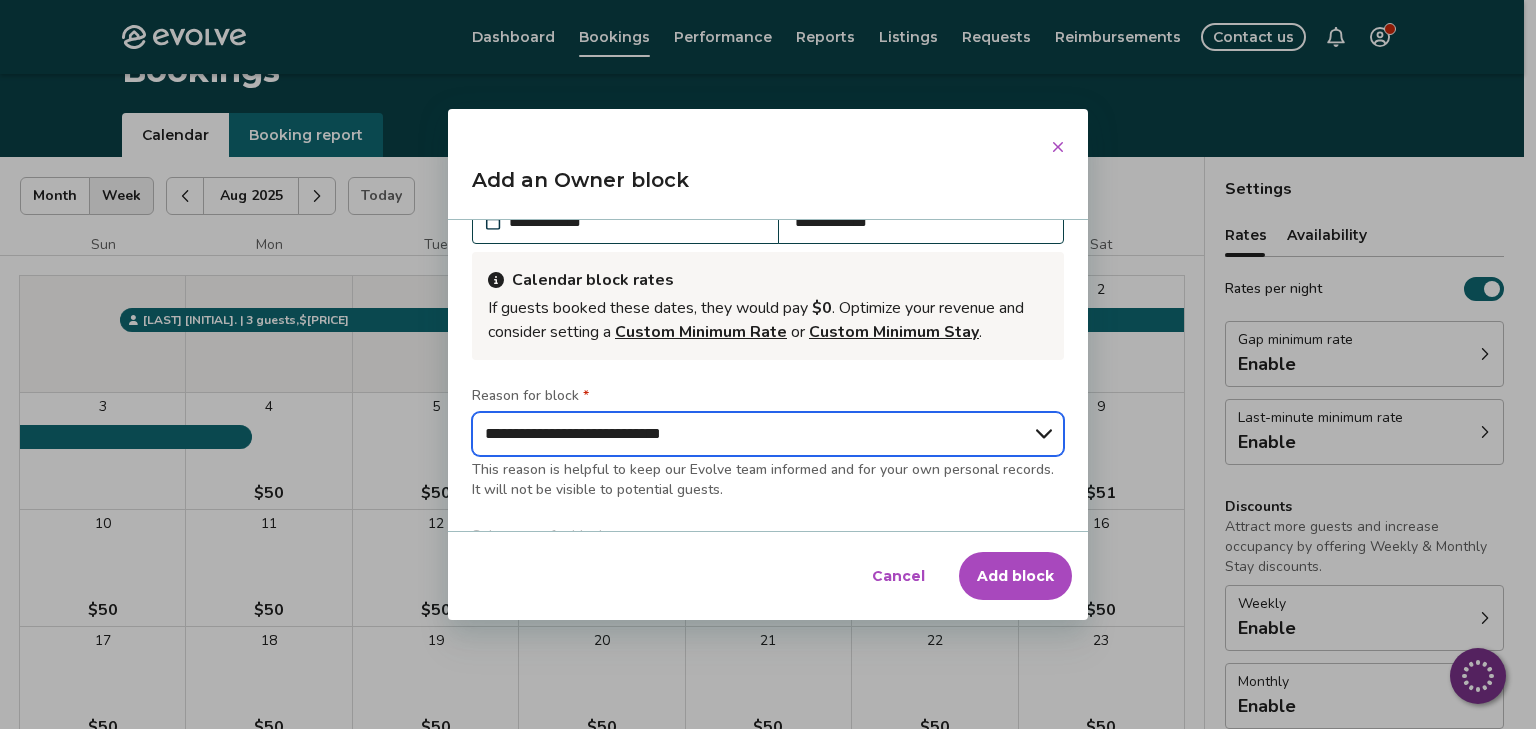 click on "**********" at bounding box center (768, 434) 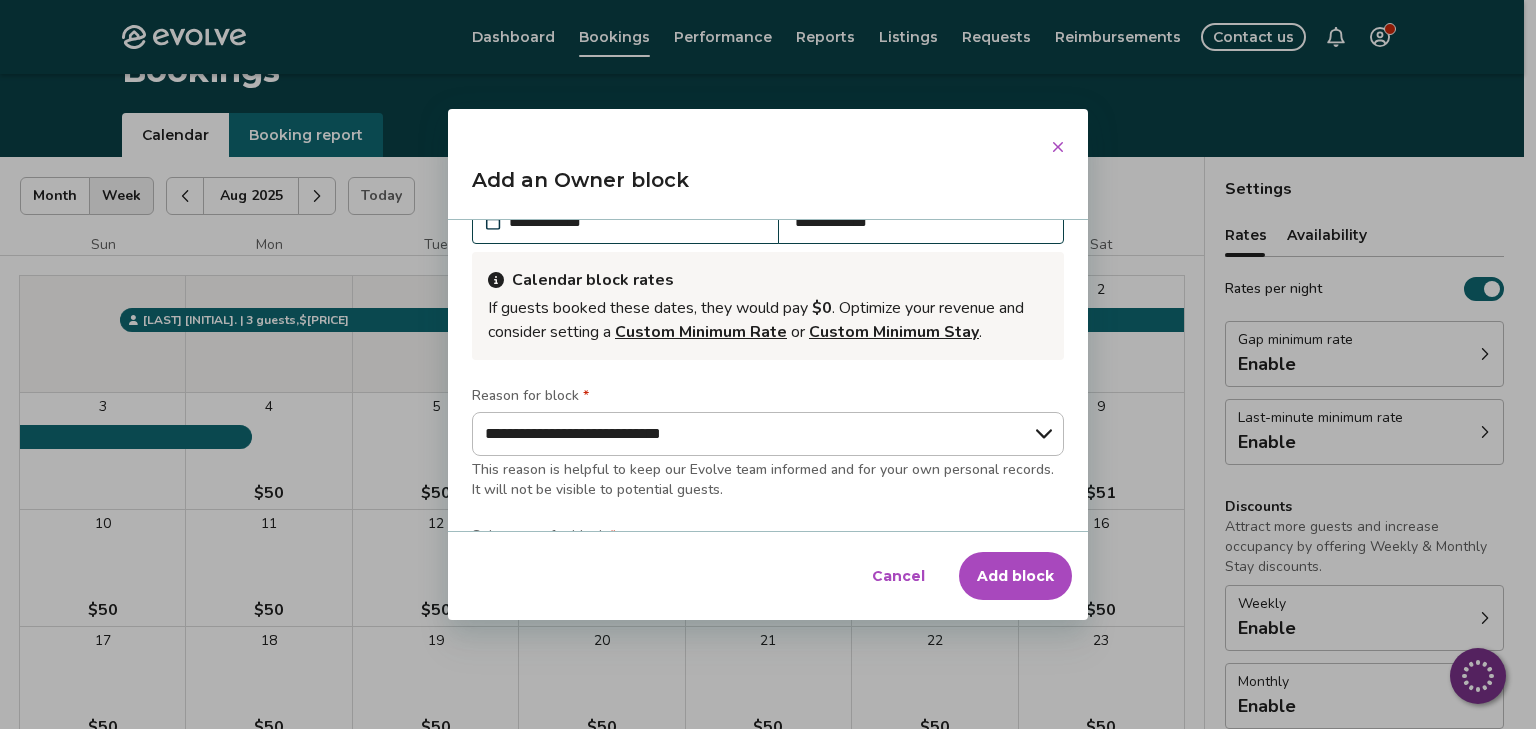 click on "Add block" at bounding box center [1015, 576] 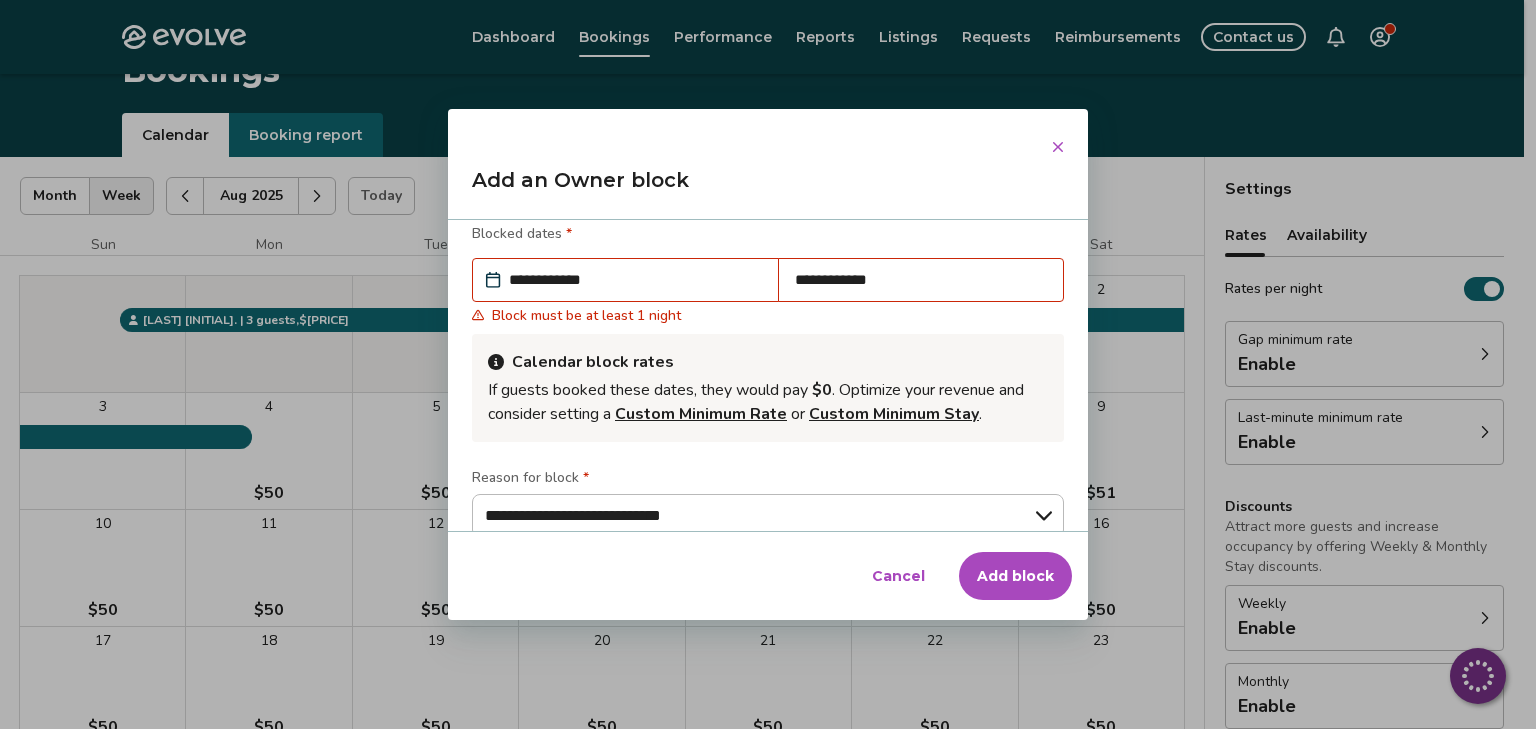 scroll, scrollTop: 0, scrollLeft: 0, axis: both 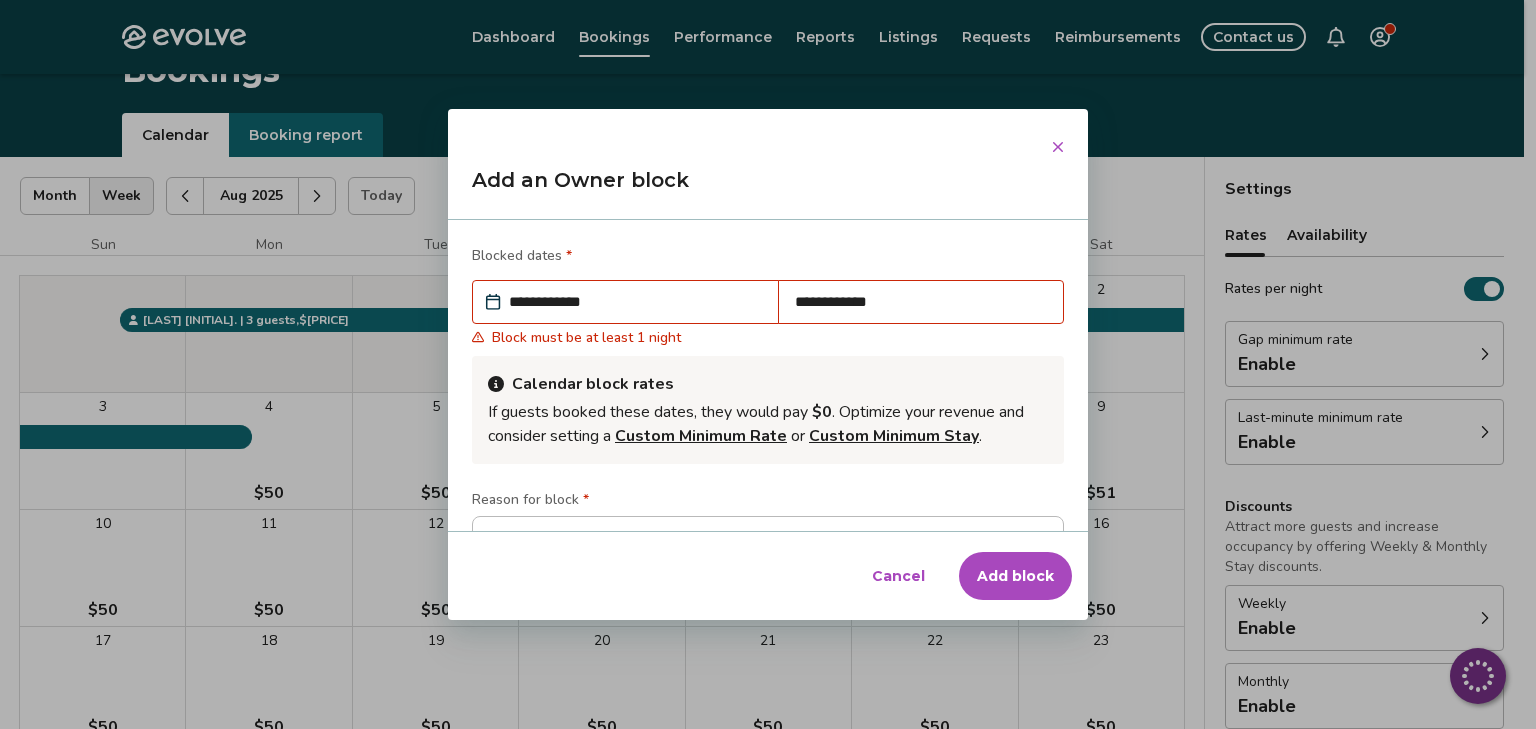 click on "**********" at bounding box center [921, 302] 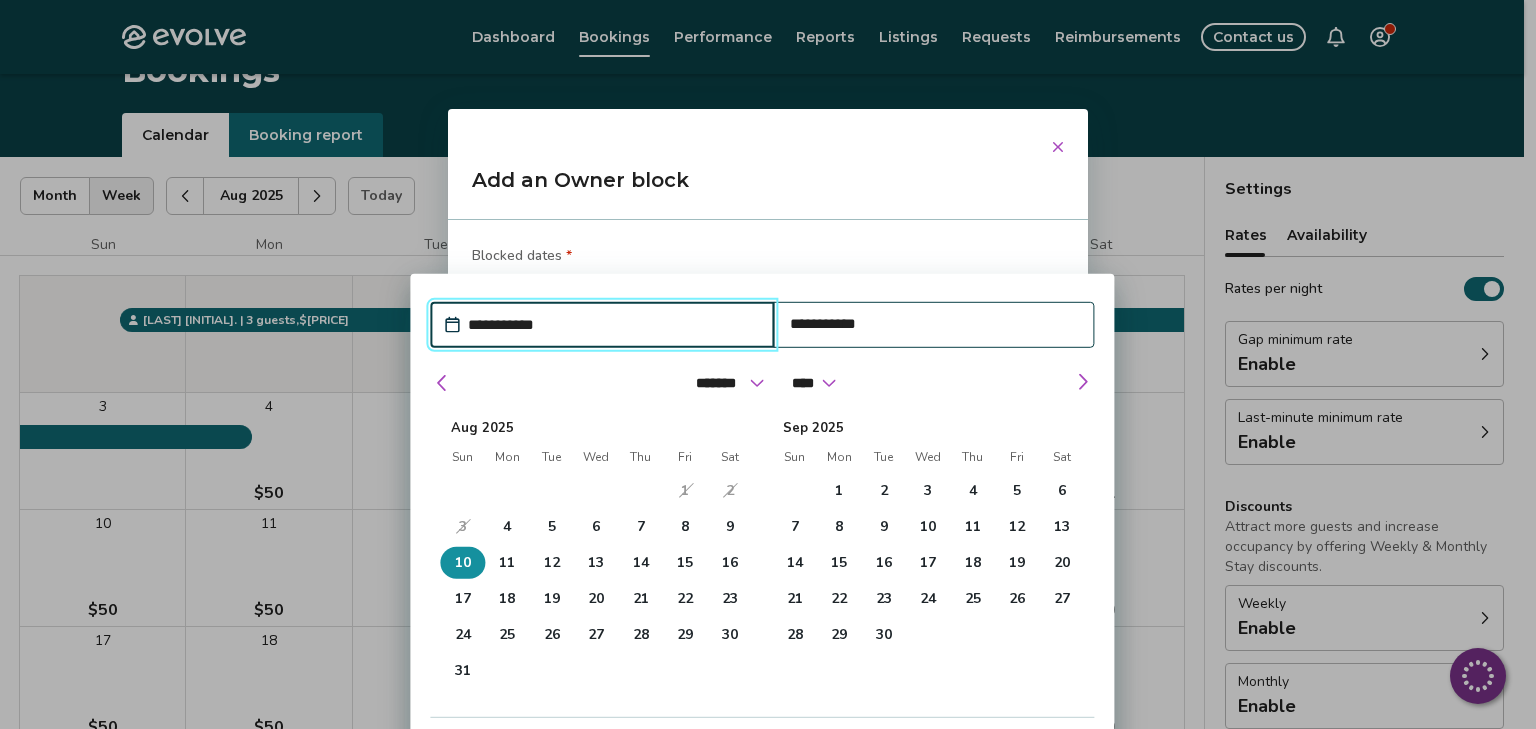 click on "10" at bounding box center (462, 563) 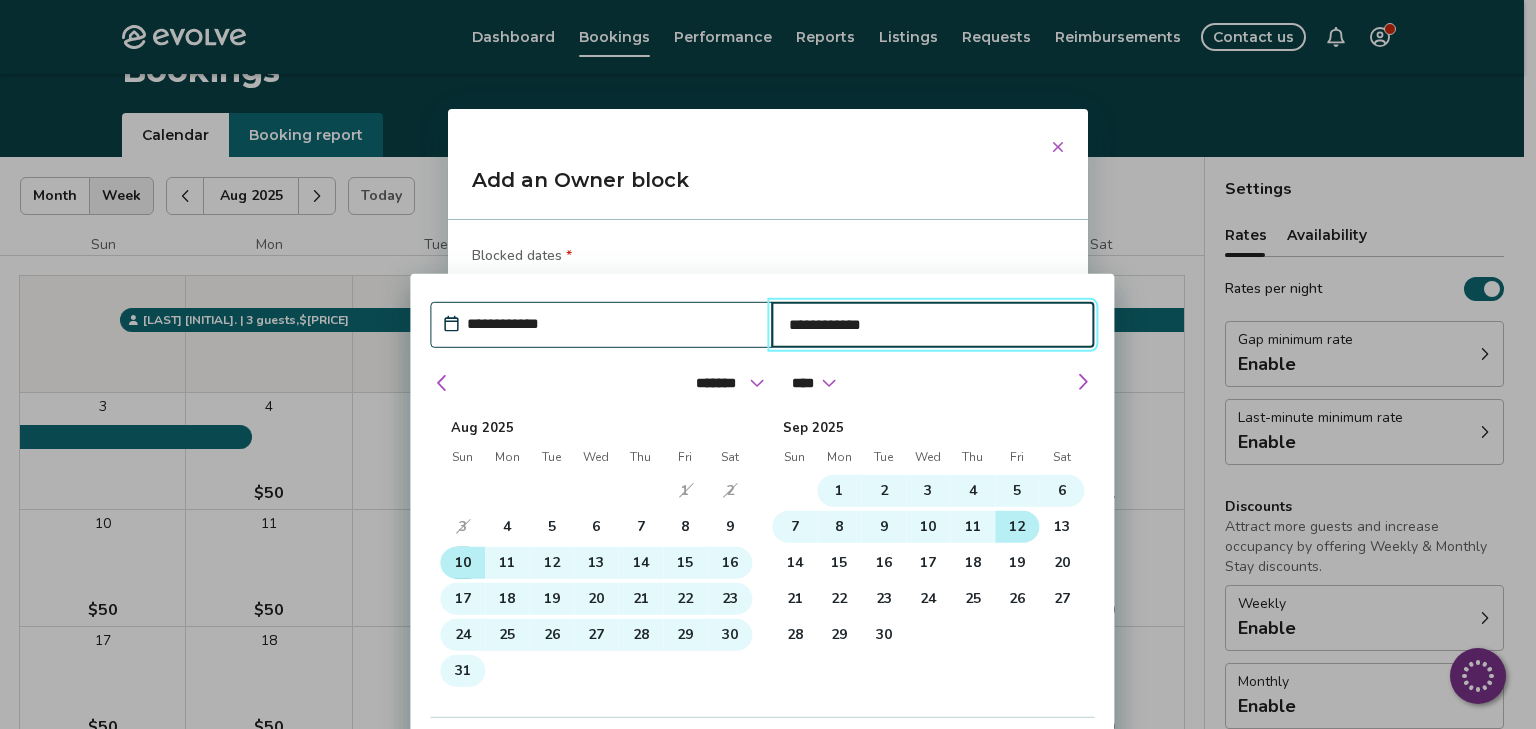 type on "*" 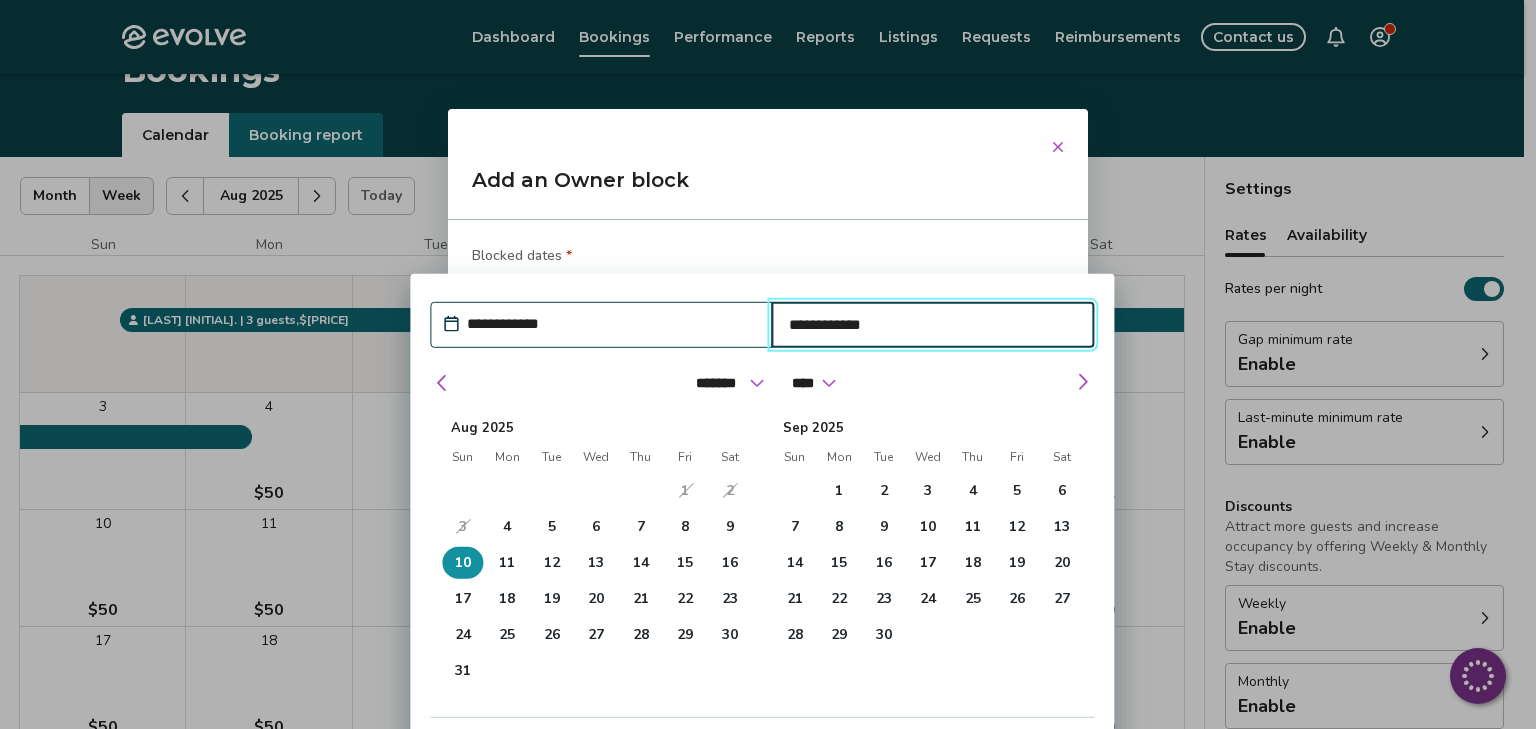 click on "Add an Owner block" at bounding box center (768, 188) 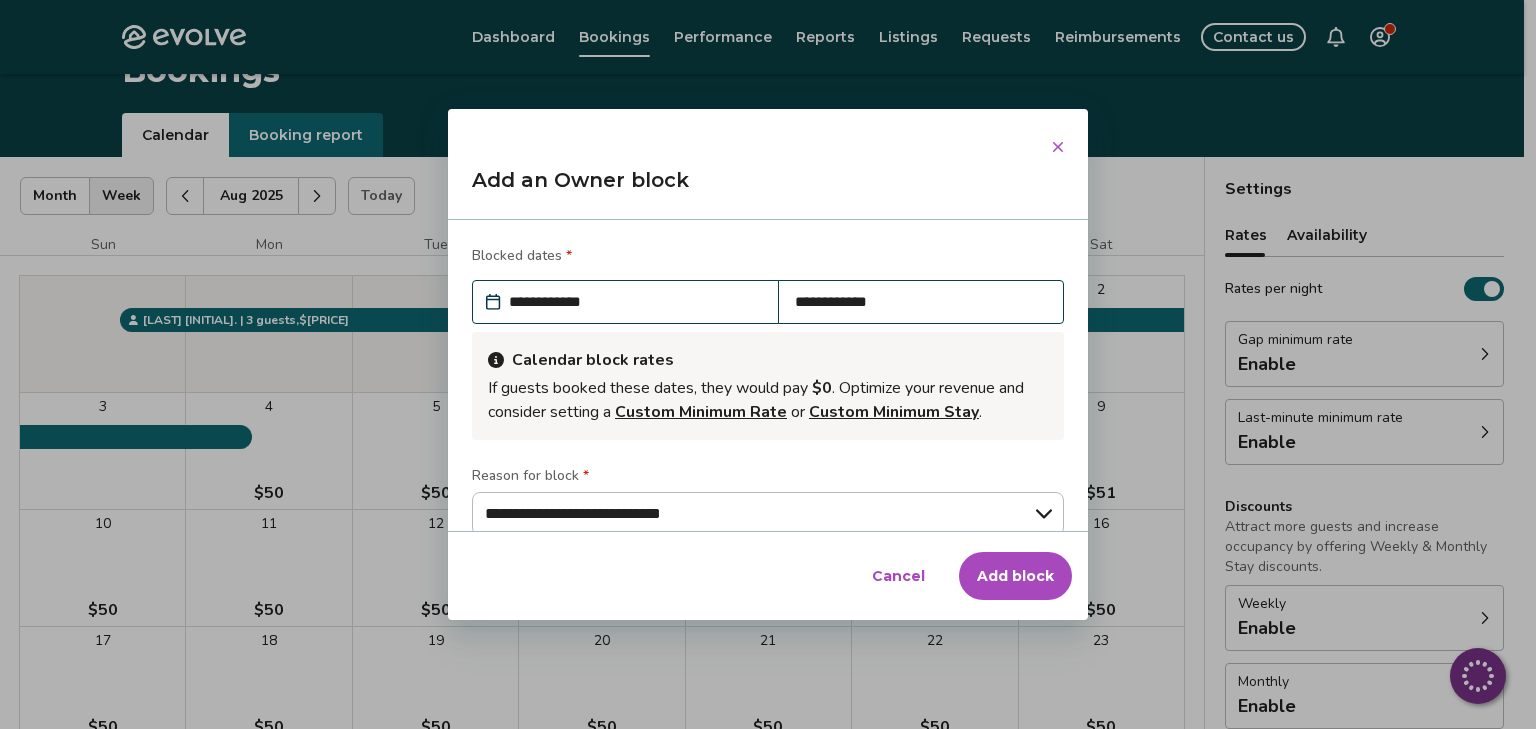 click on "**********" at bounding box center [635, 302] 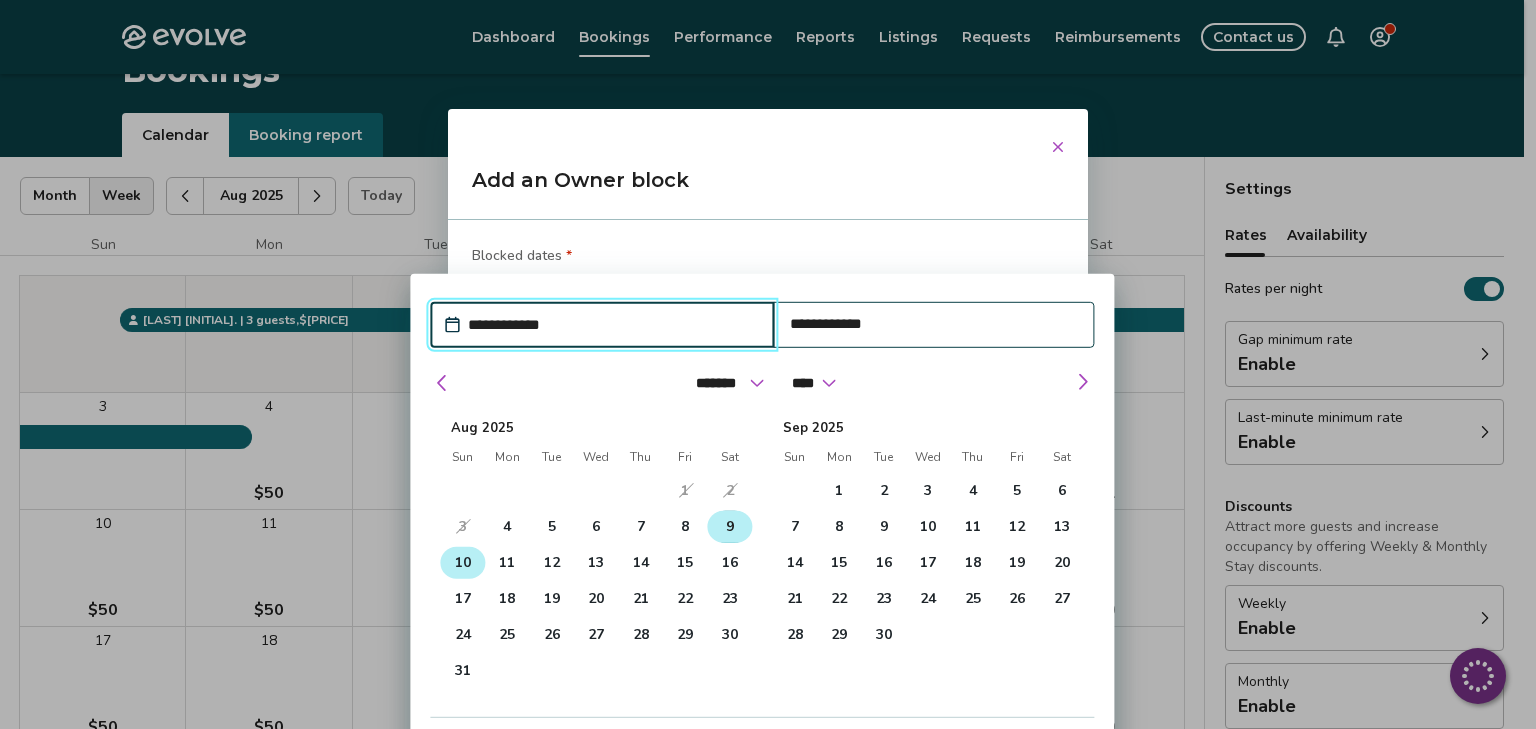 click on "9" at bounding box center [730, 527] 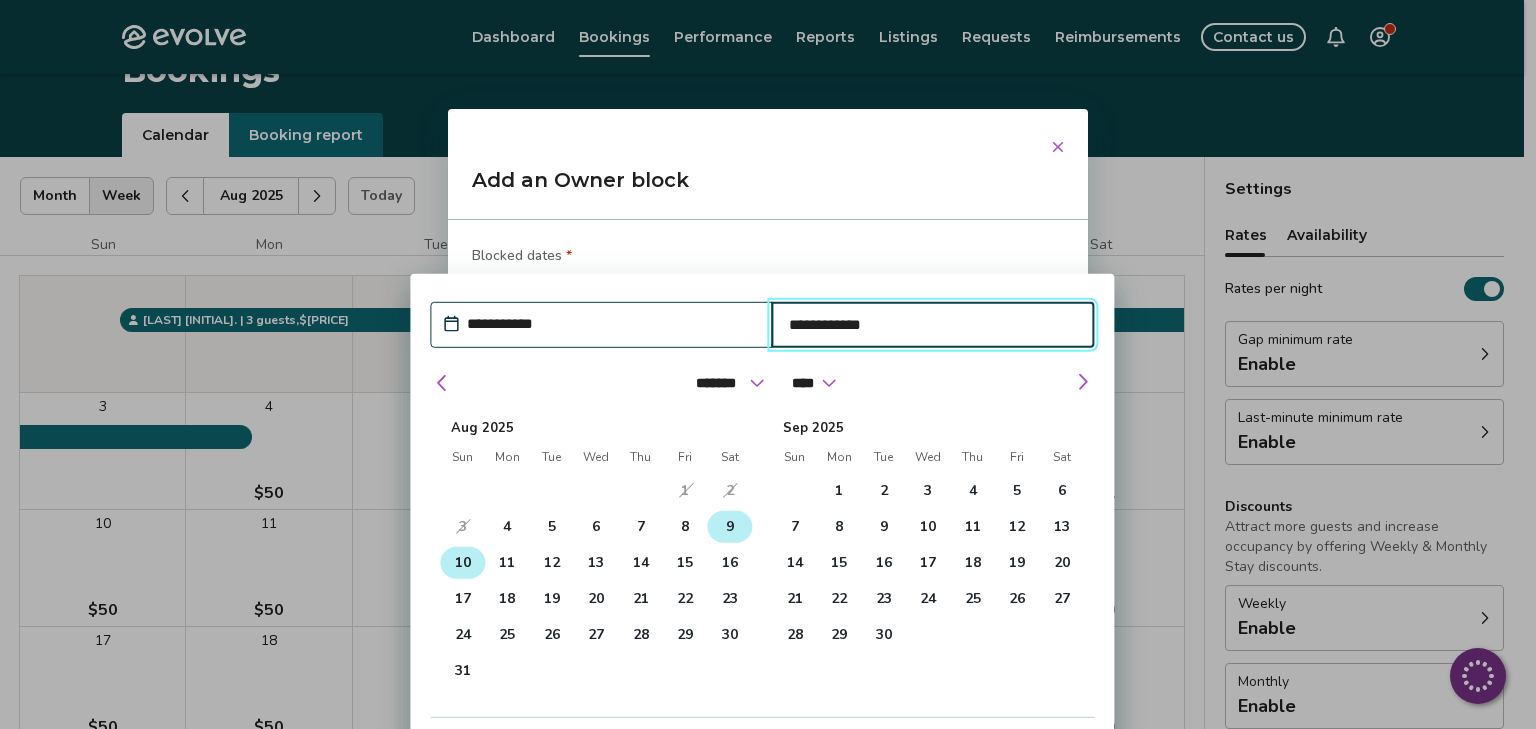 click on "10" at bounding box center (463, 563) 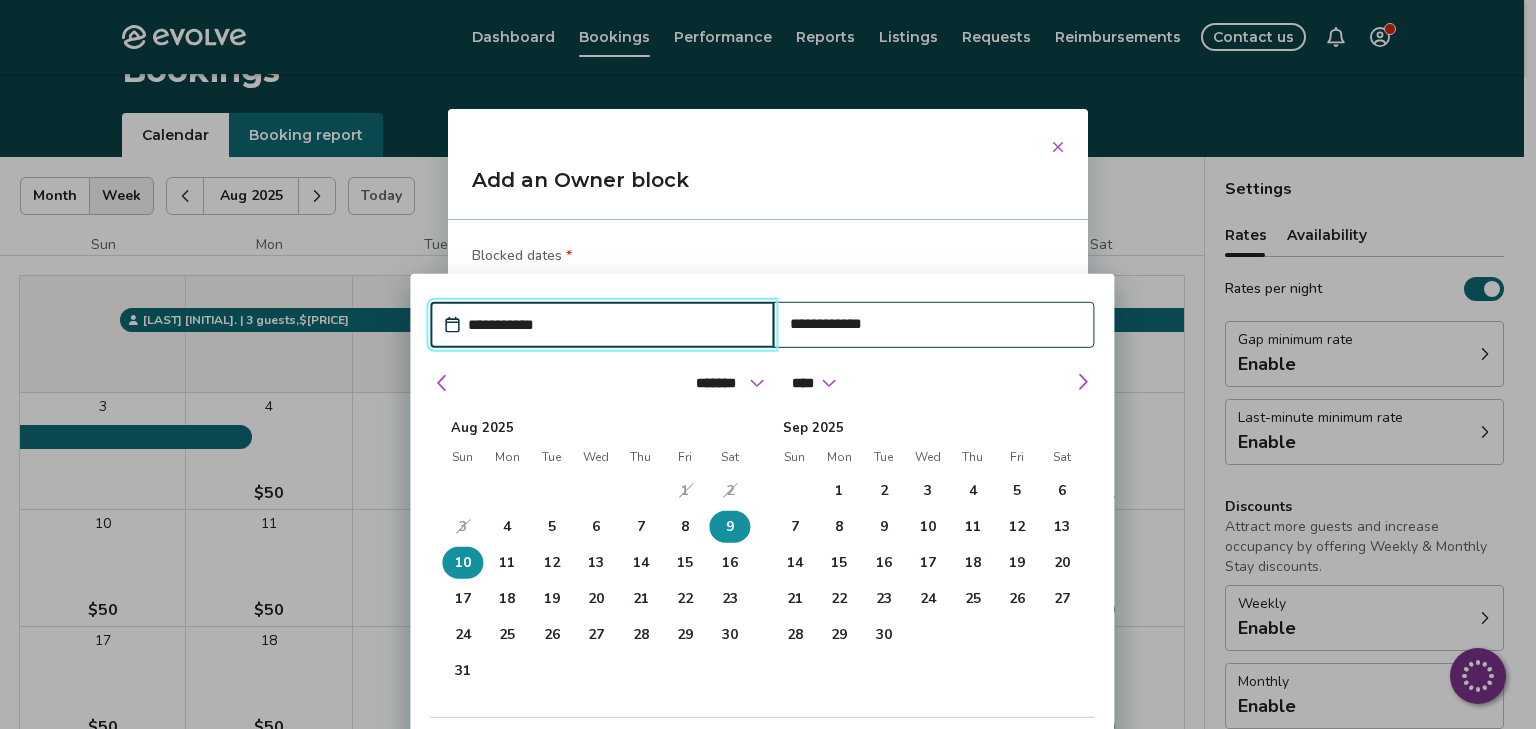 click on "Add an Owner block" at bounding box center (768, 188) 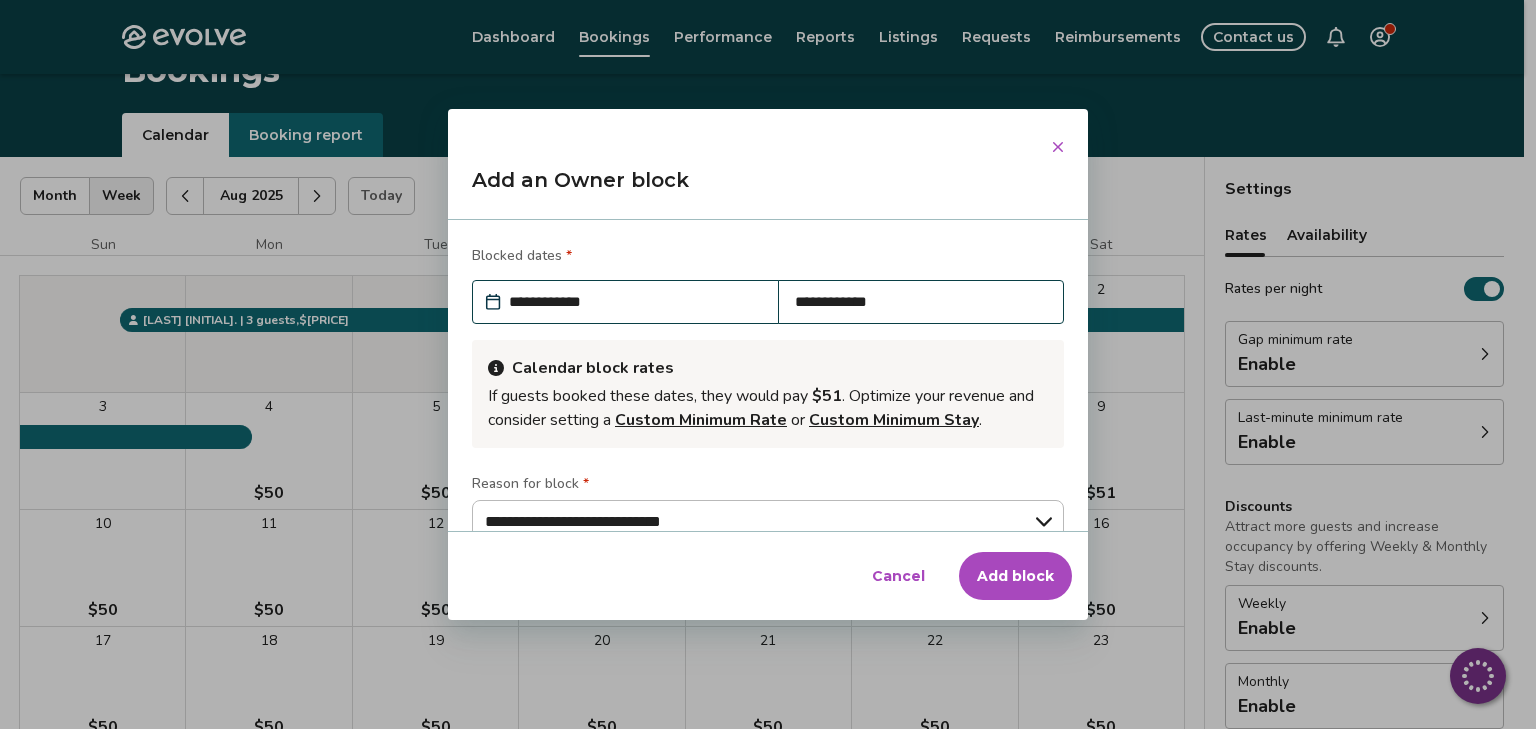 click on "Add block" at bounding box center [1015, 576] 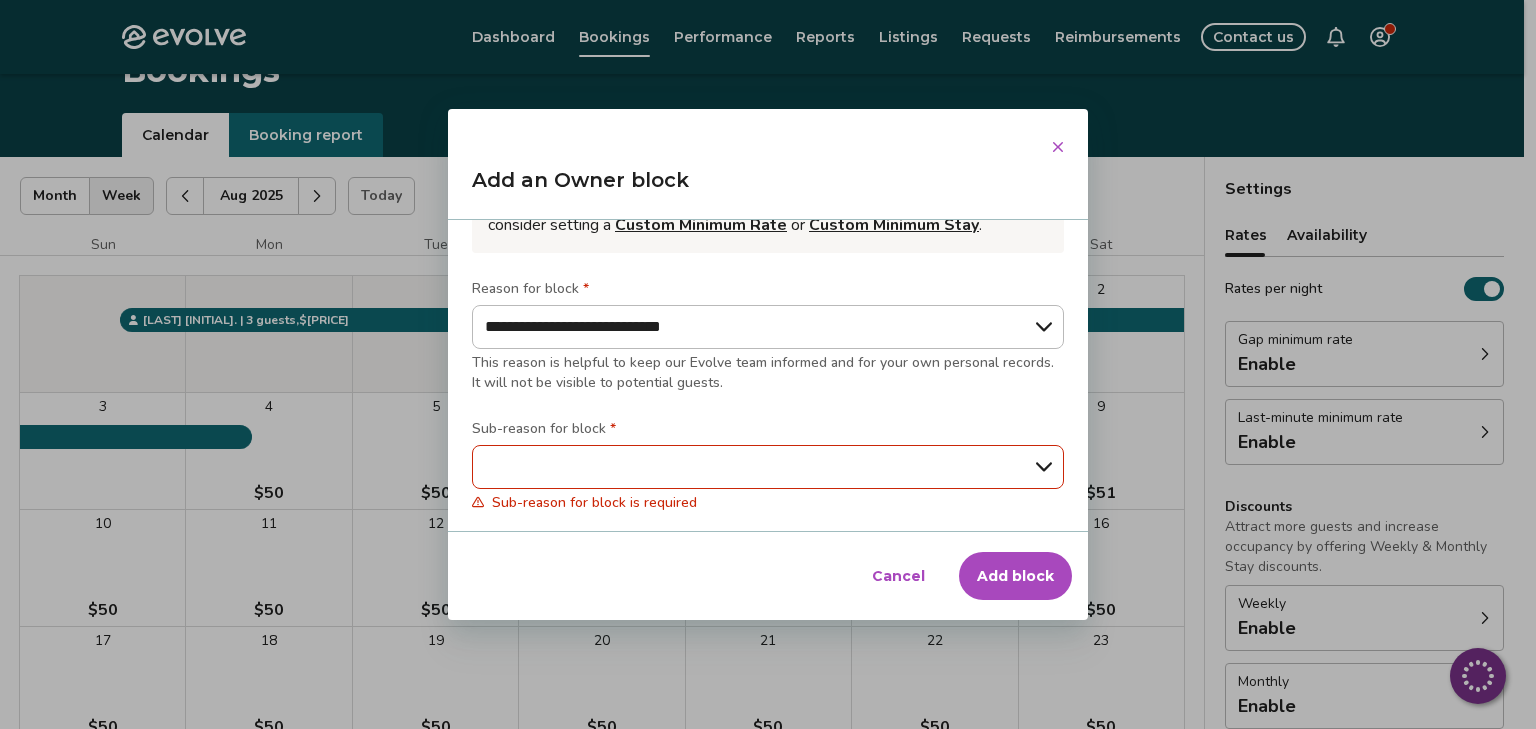 scroll, scrollTop: 318, scrollLeft: 0, axis: vertical 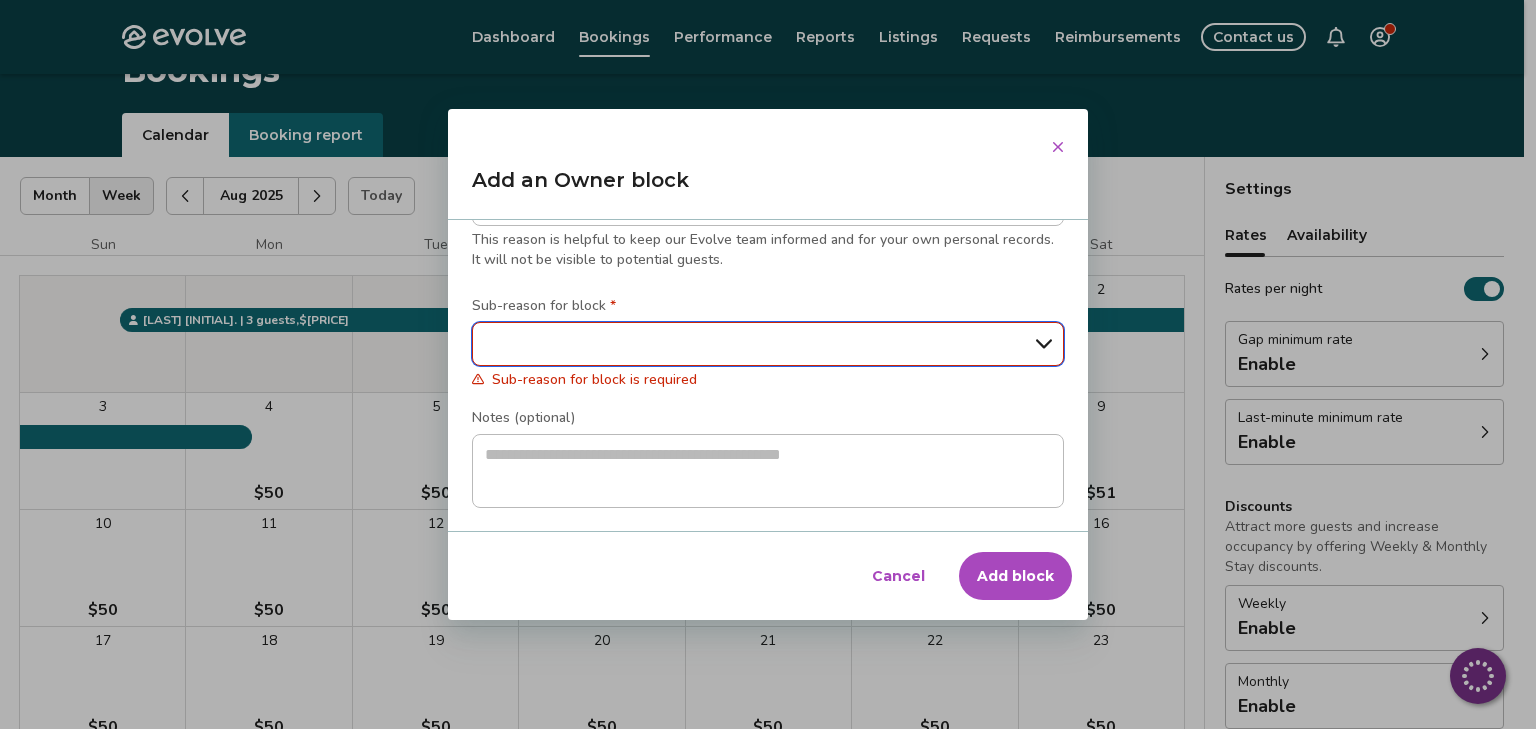 click on "**********" at bounding box center (768, 344) 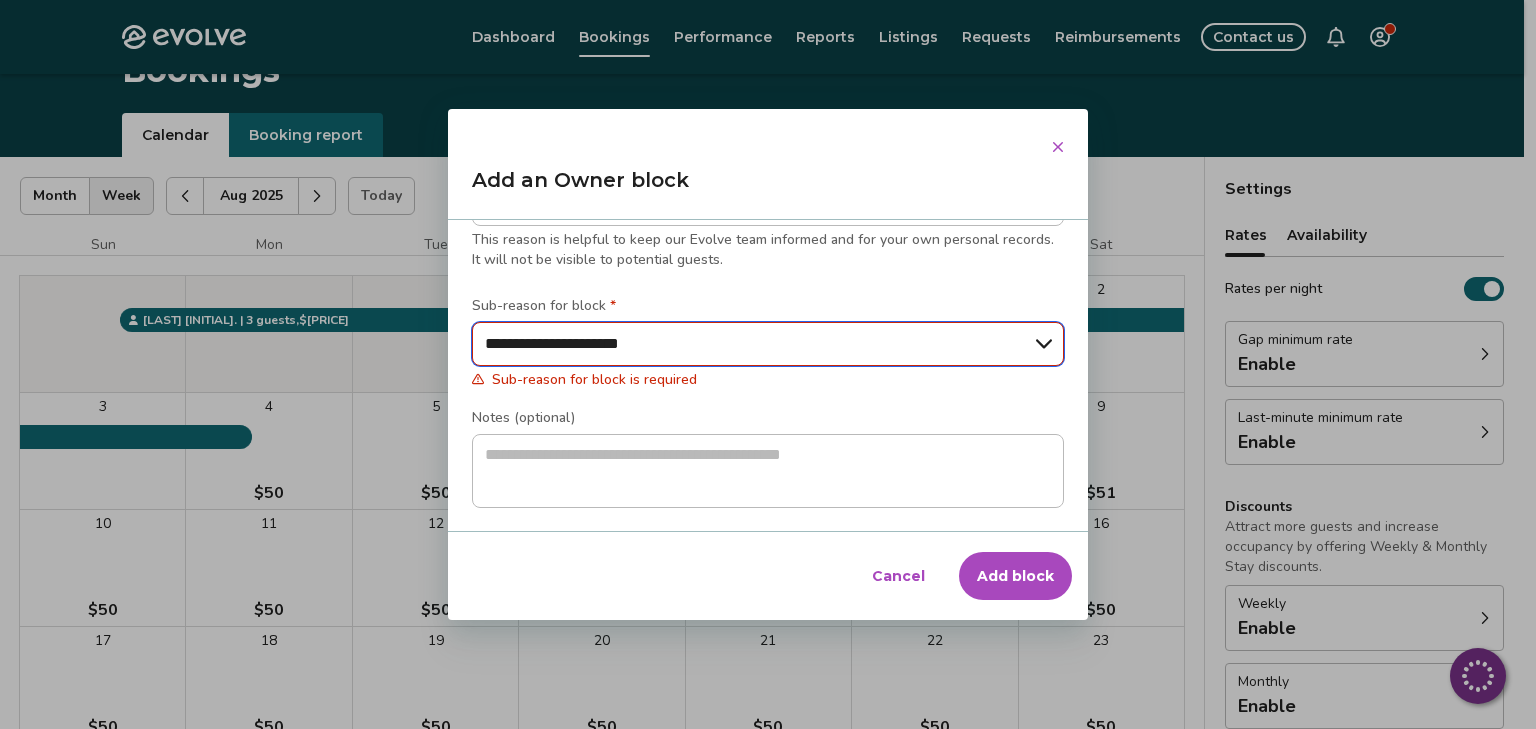 click on "**********" at bounding box center (768, 344) 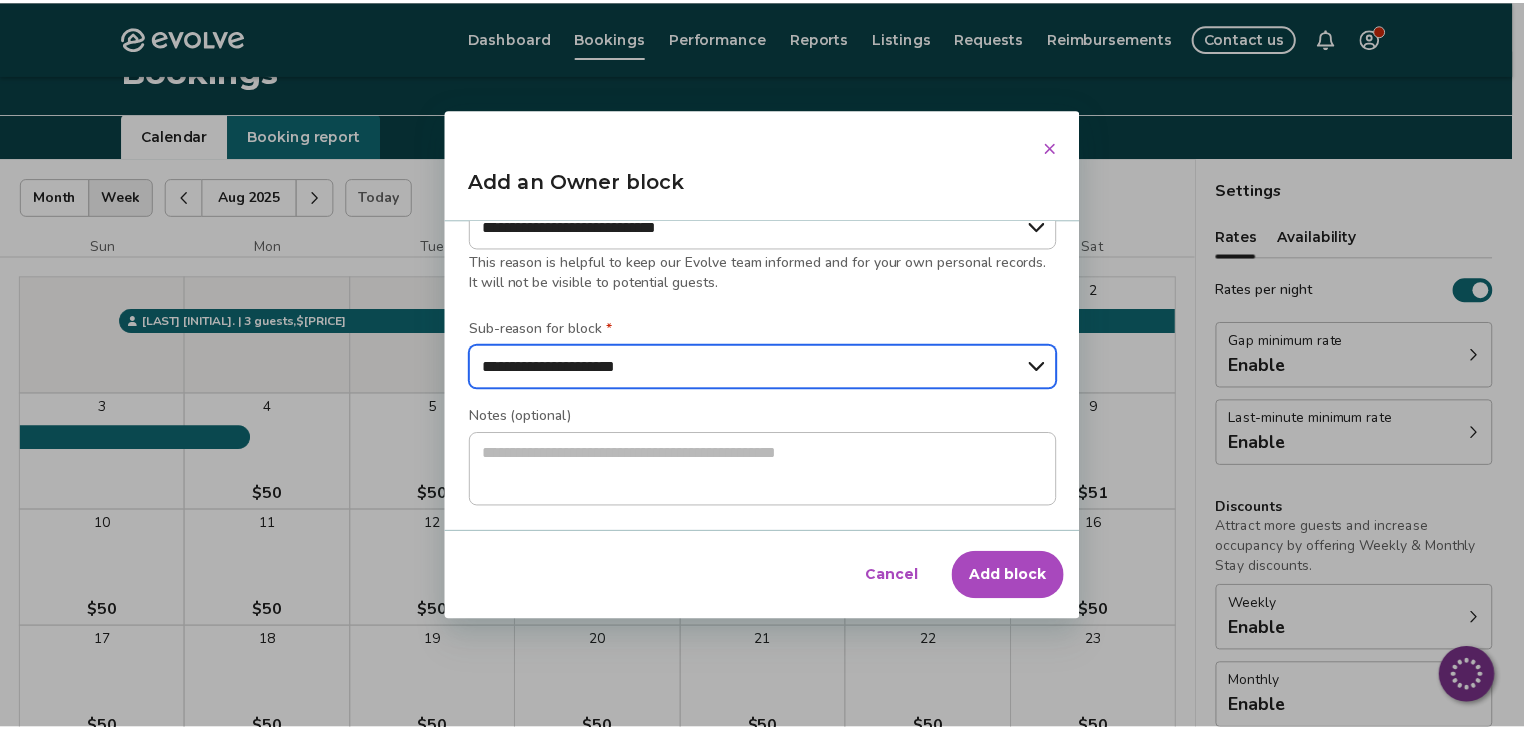 scroll, scrollTop: 294, scrollLeft: 0, axis: vertical 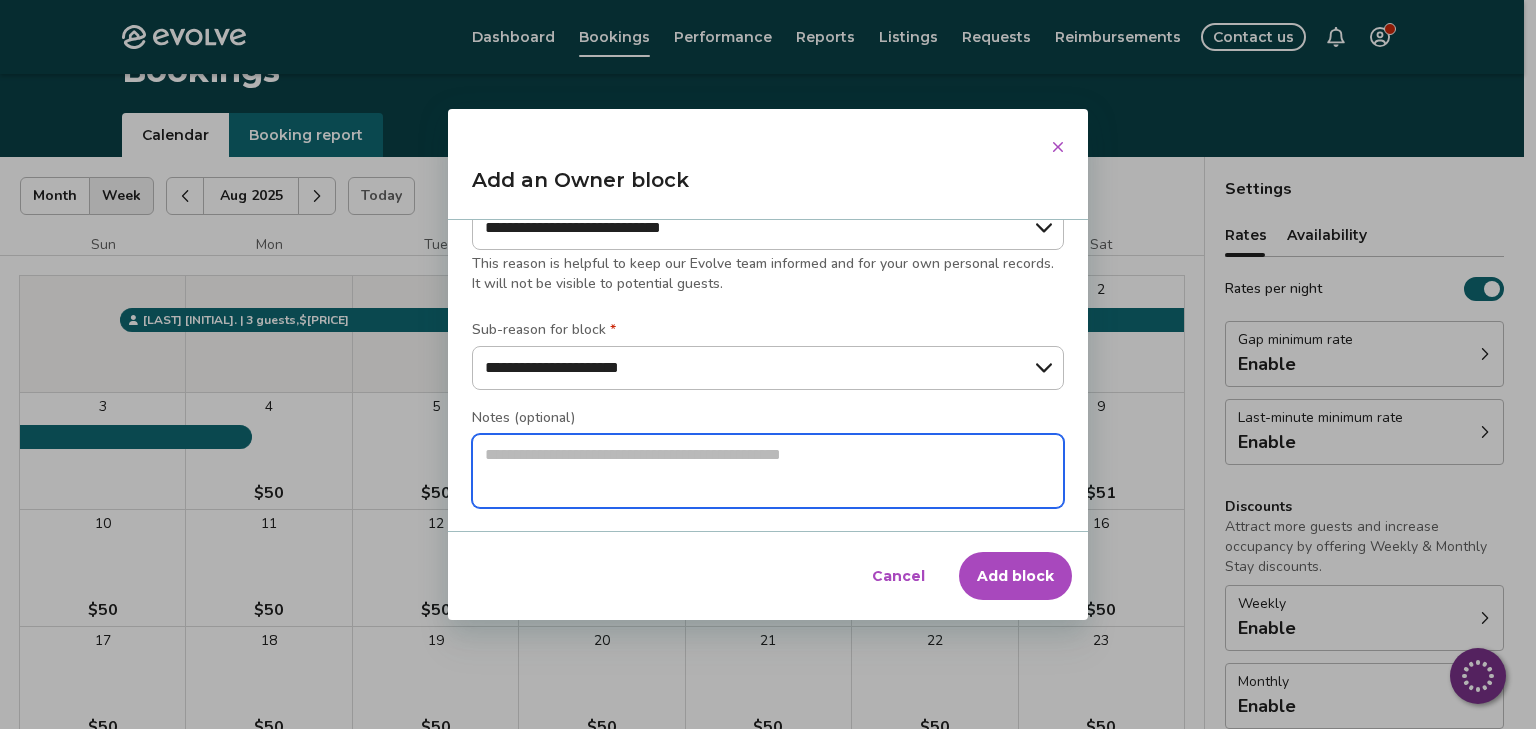 click at bounding box center (768, 471) 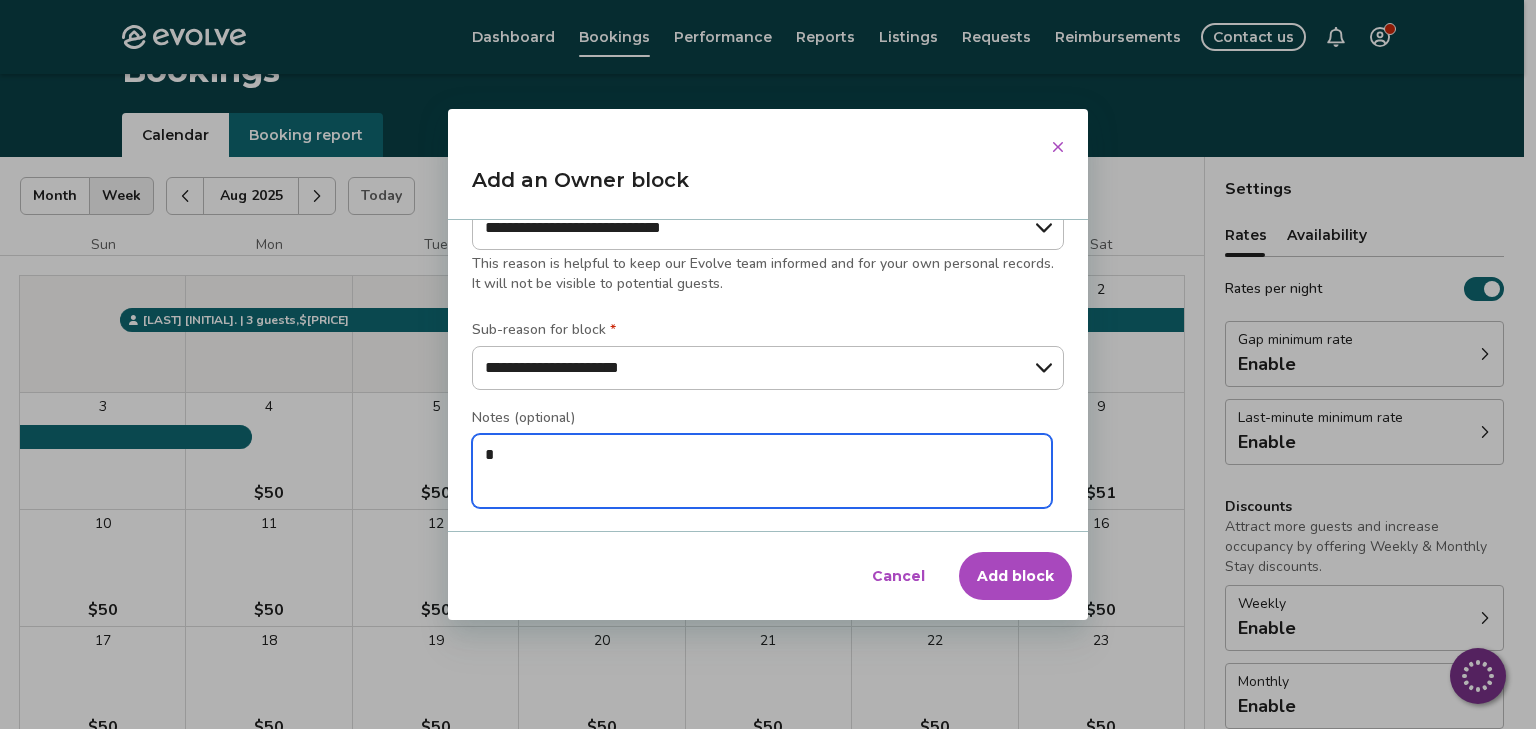type on "*" 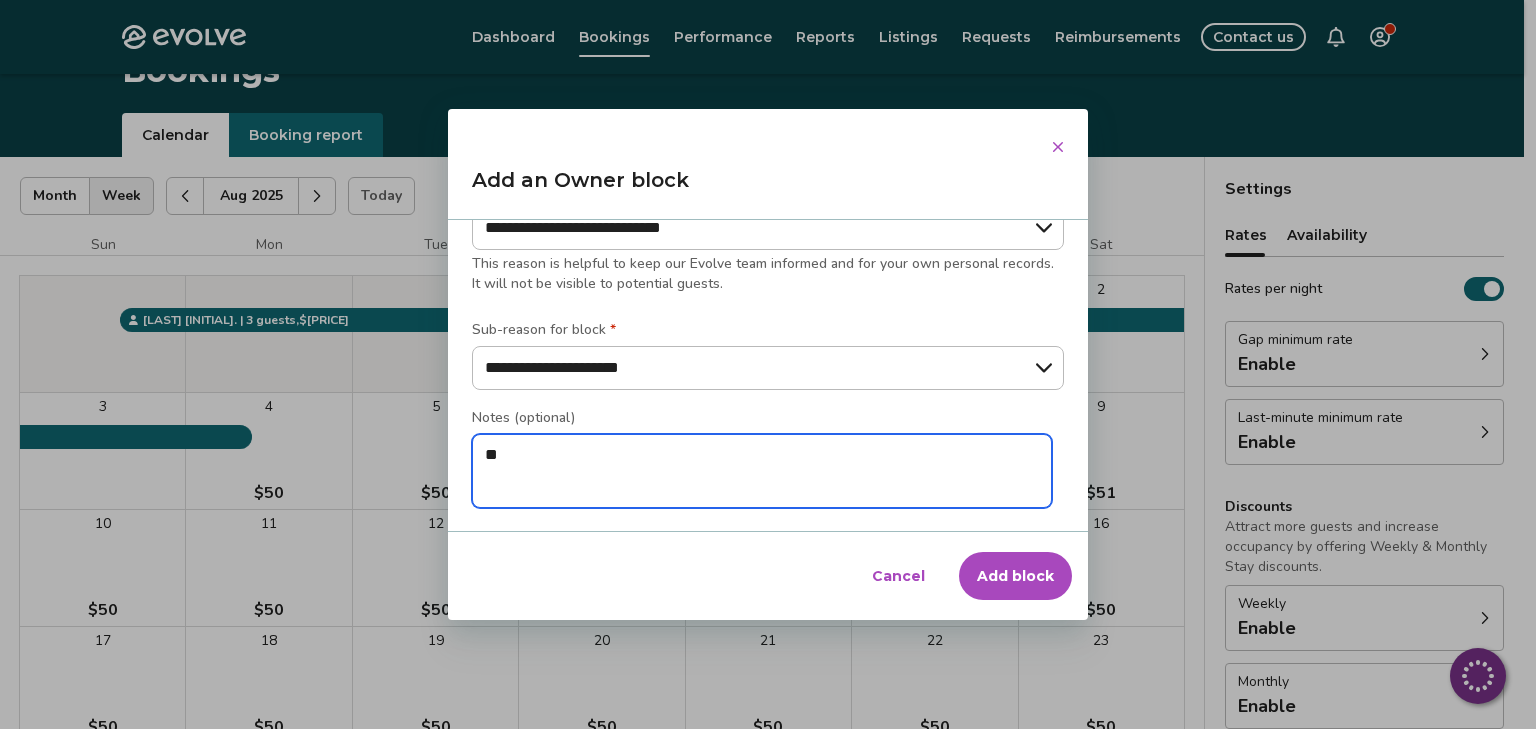 type on "*" 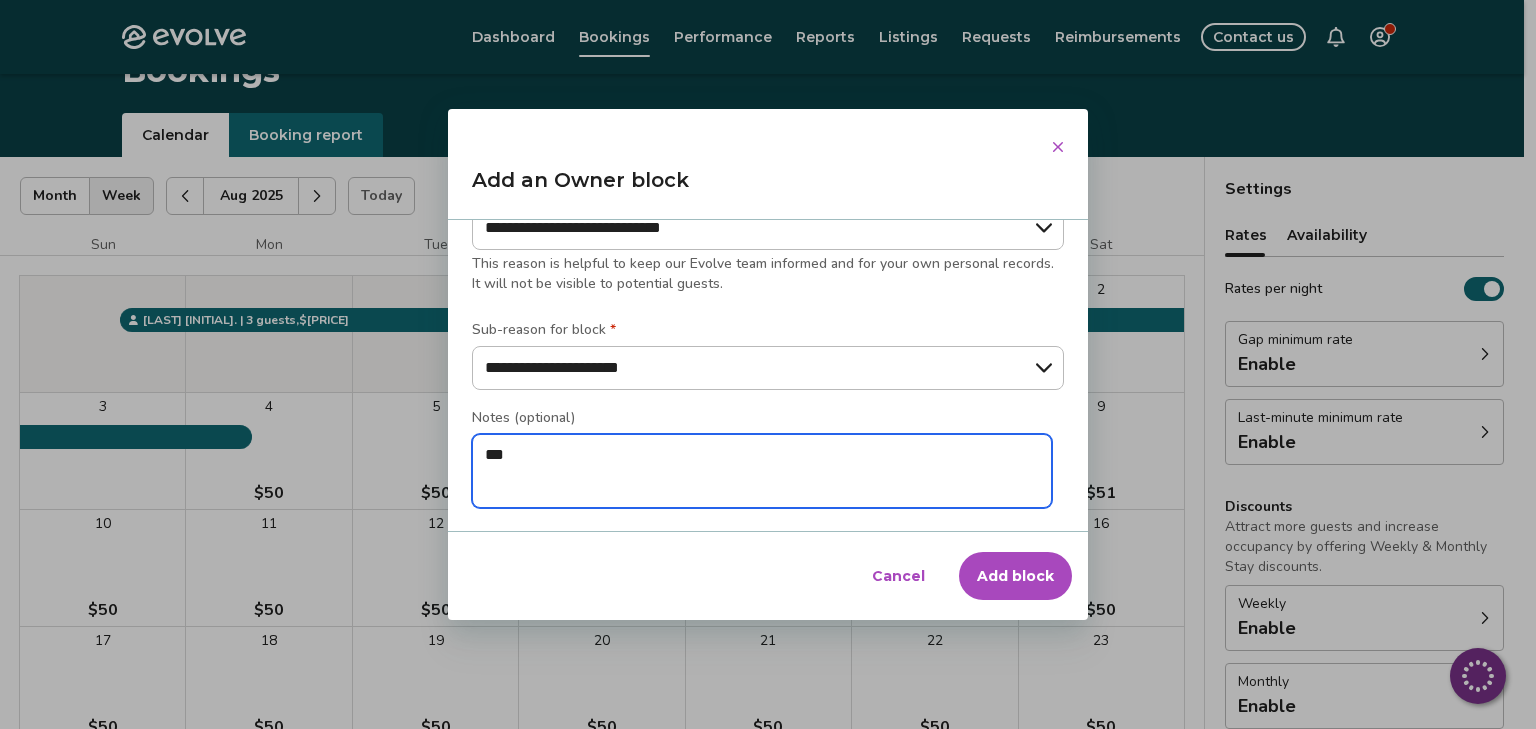 type on "*" 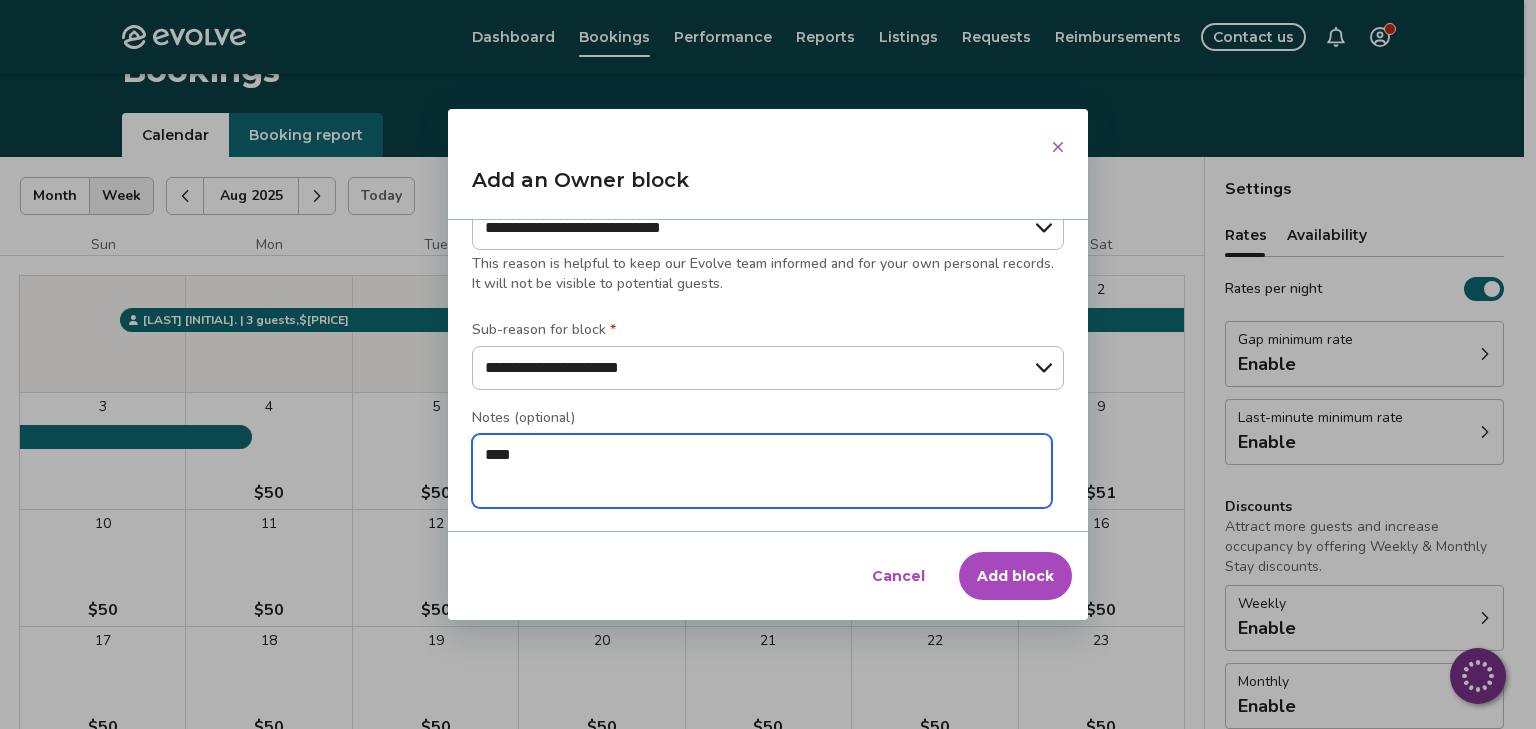 type on "*" 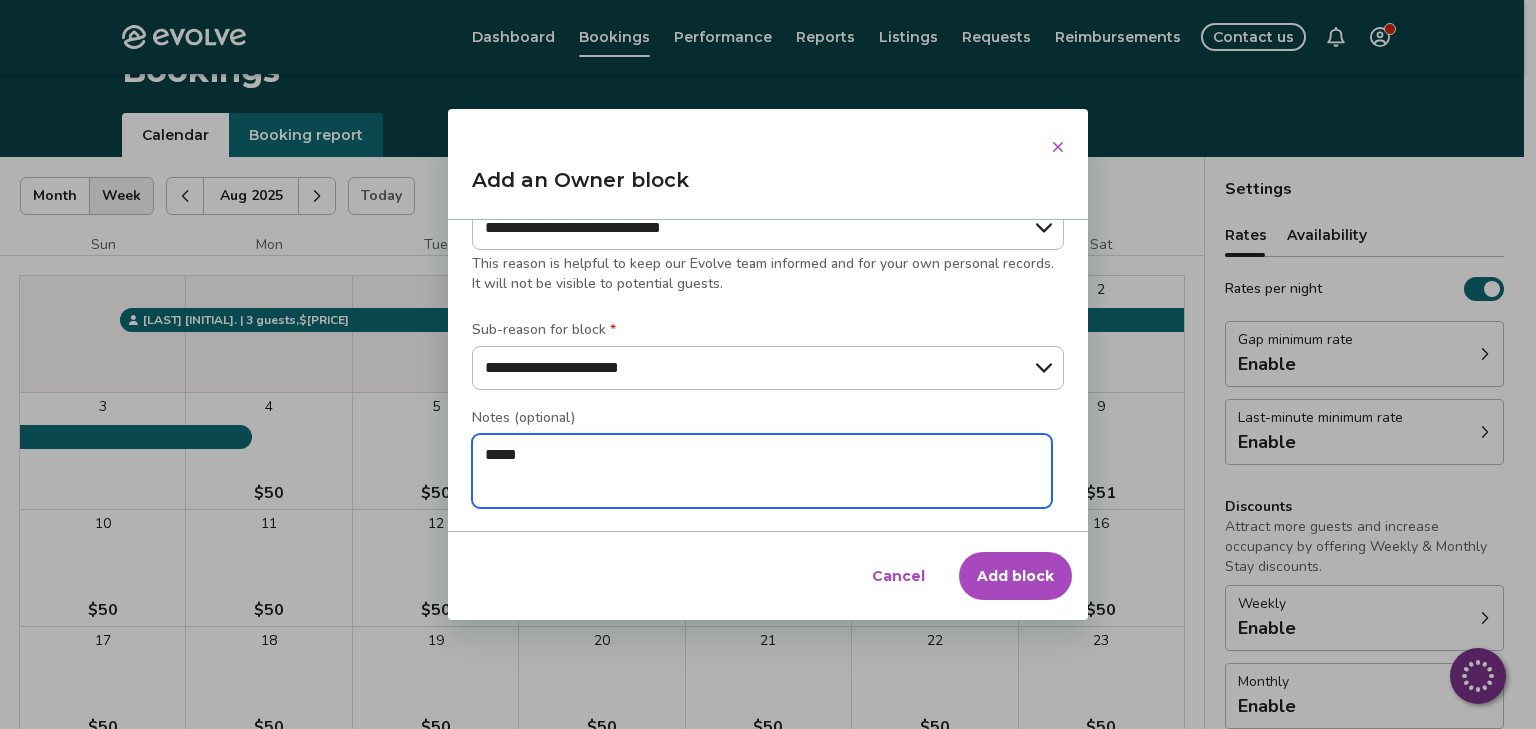 type on "*" 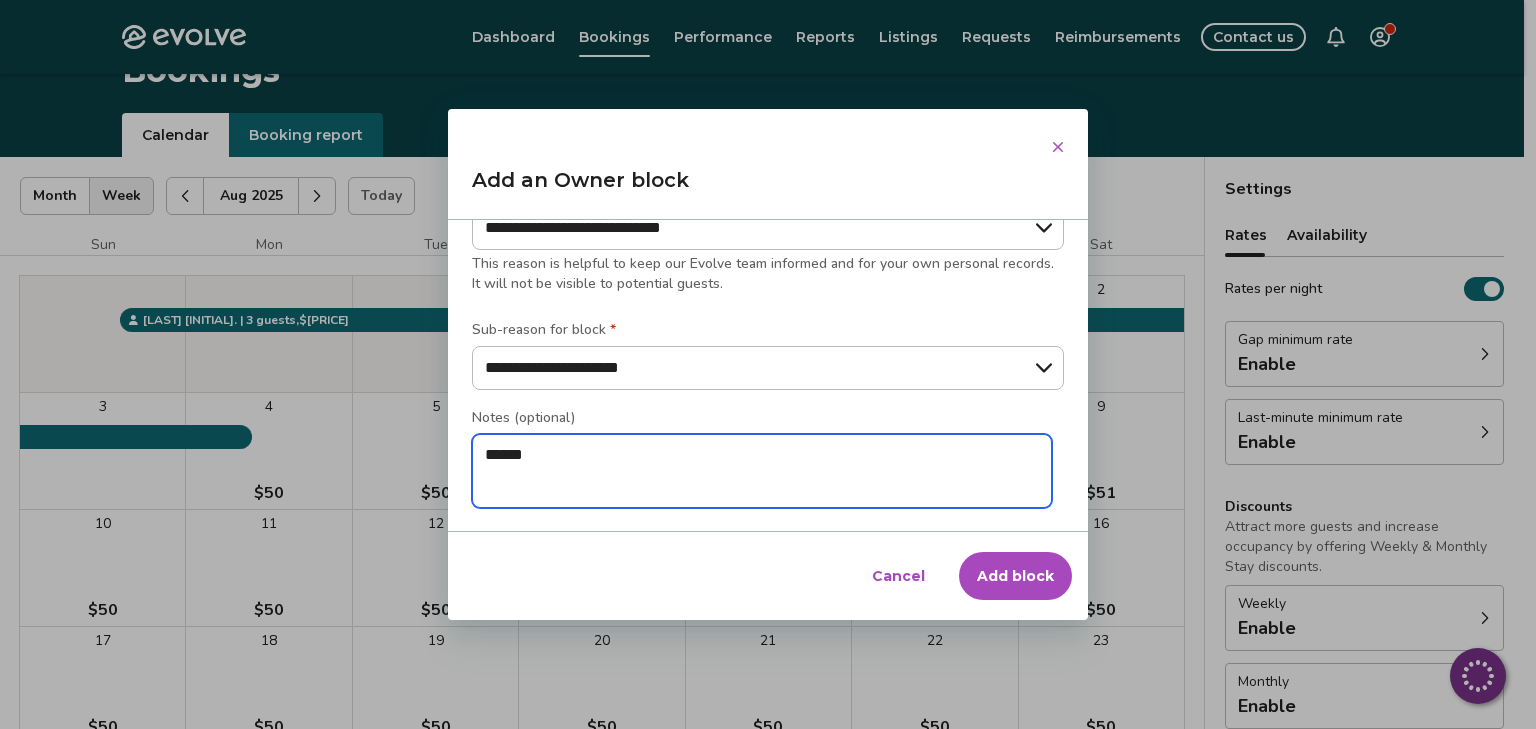 type on "*" 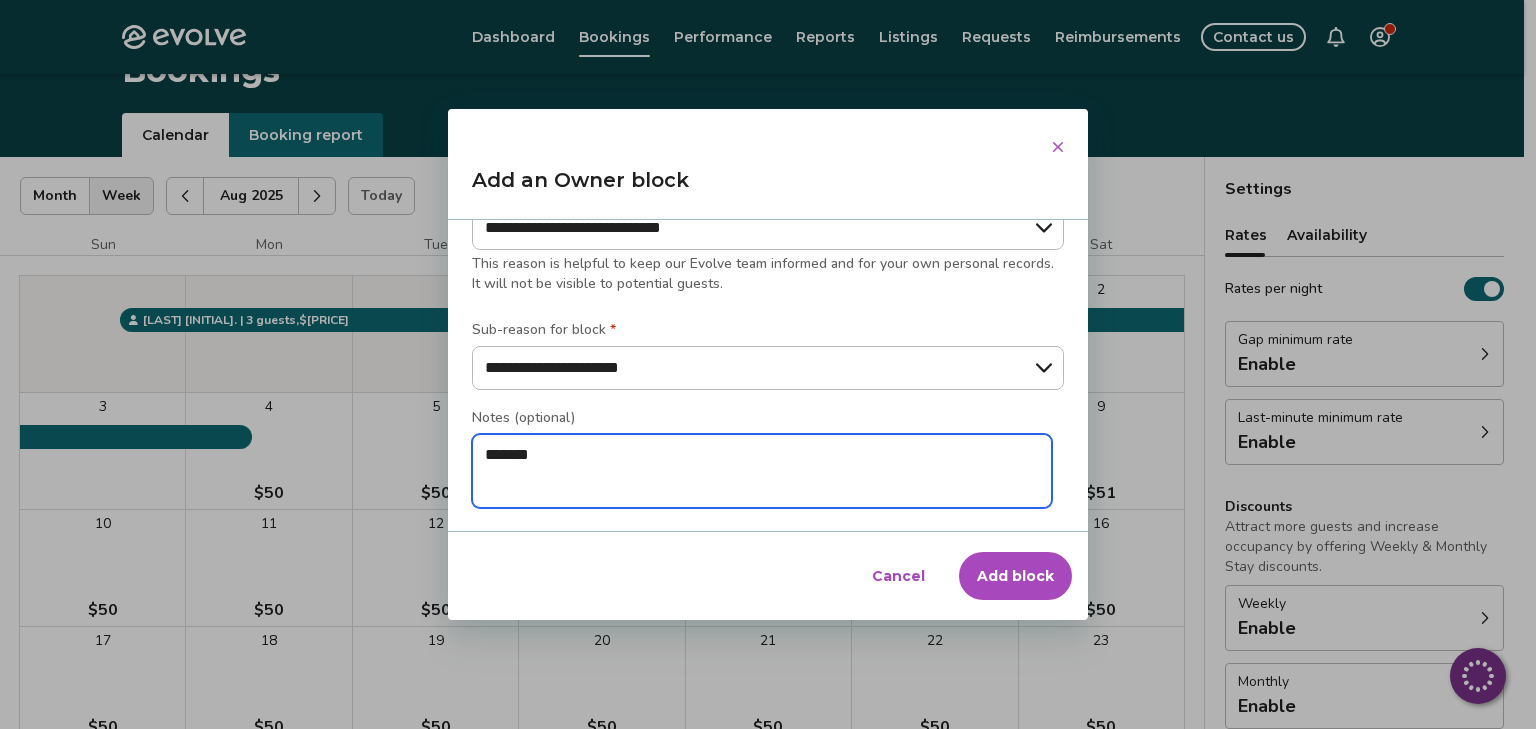 type on "*" 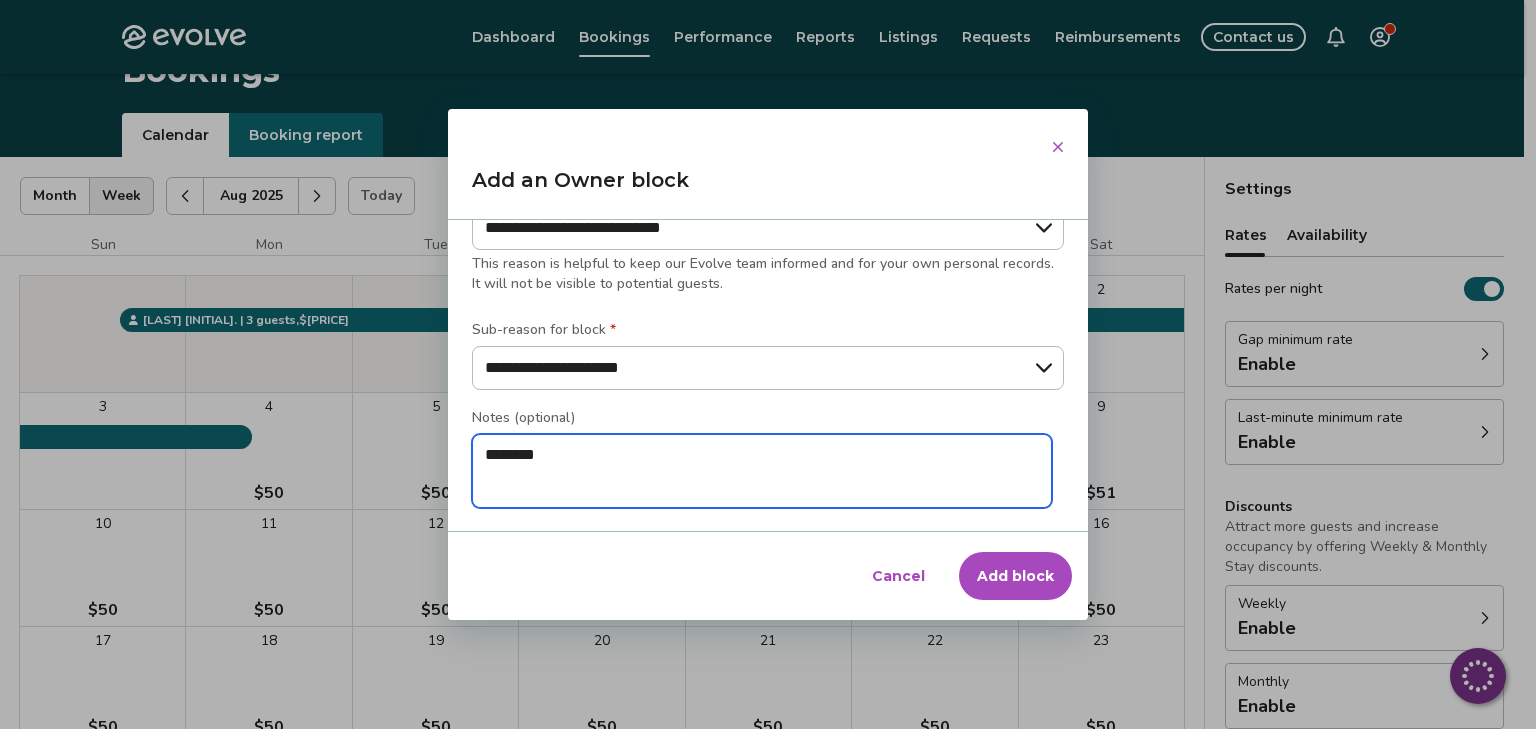 type on "*" 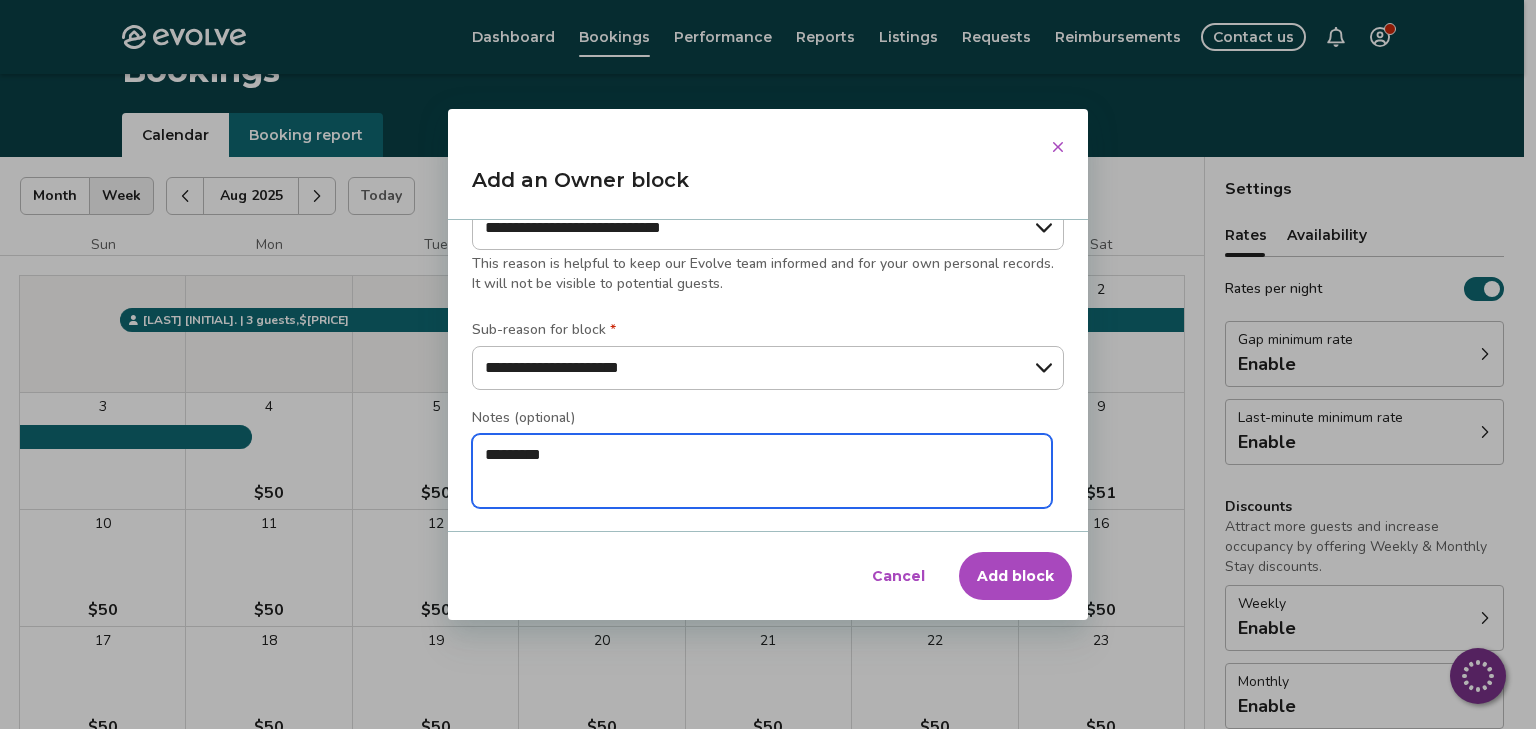 type on "*" 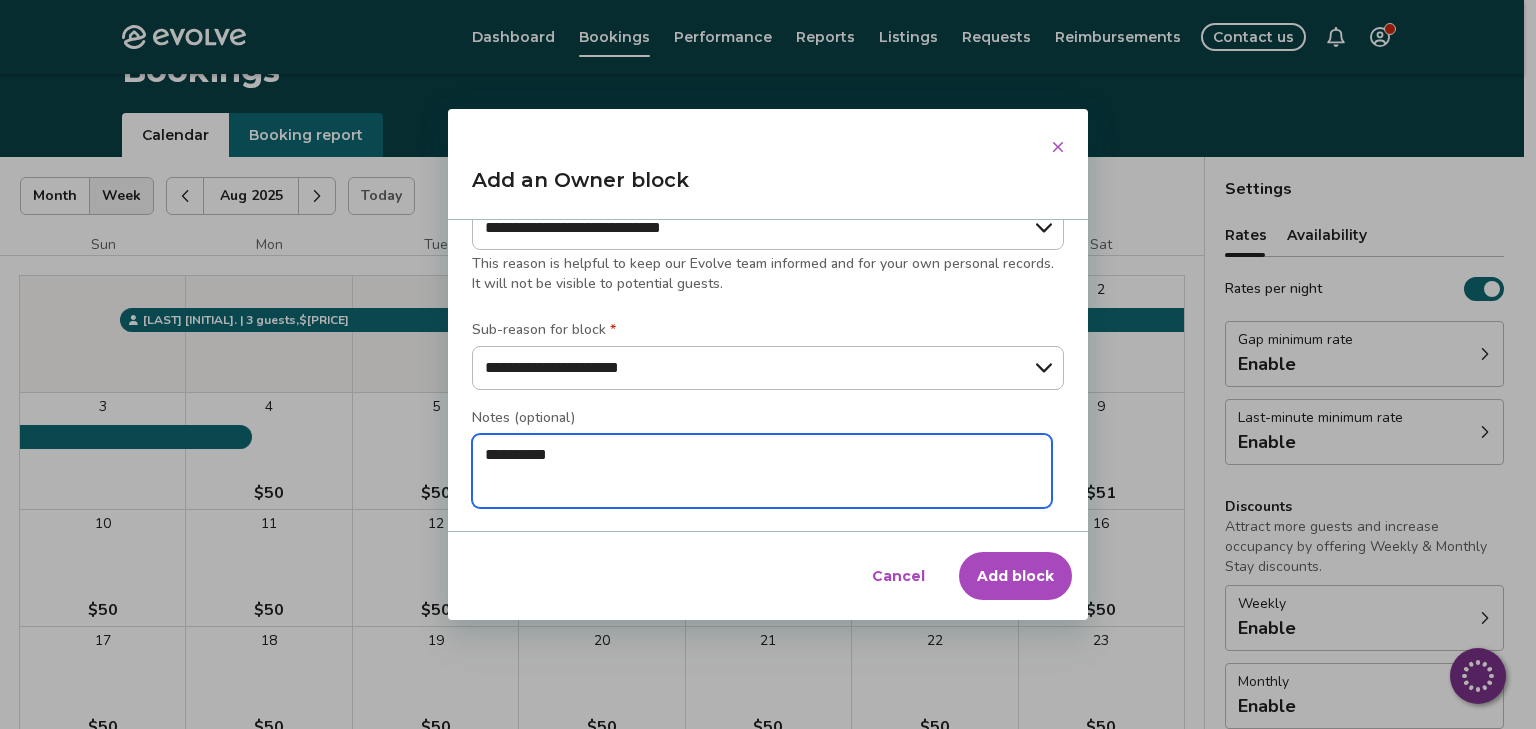 type on "**********" 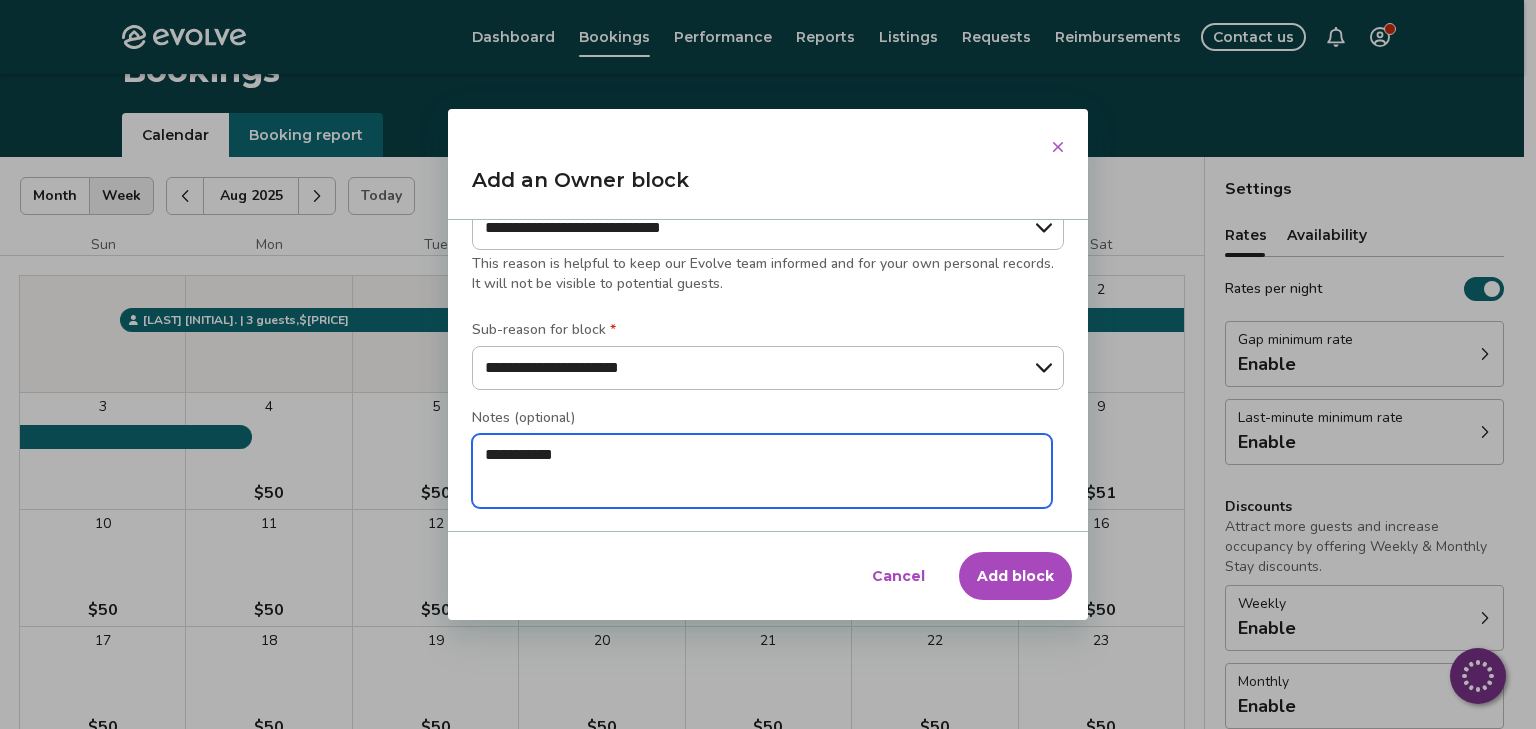 type on "*" 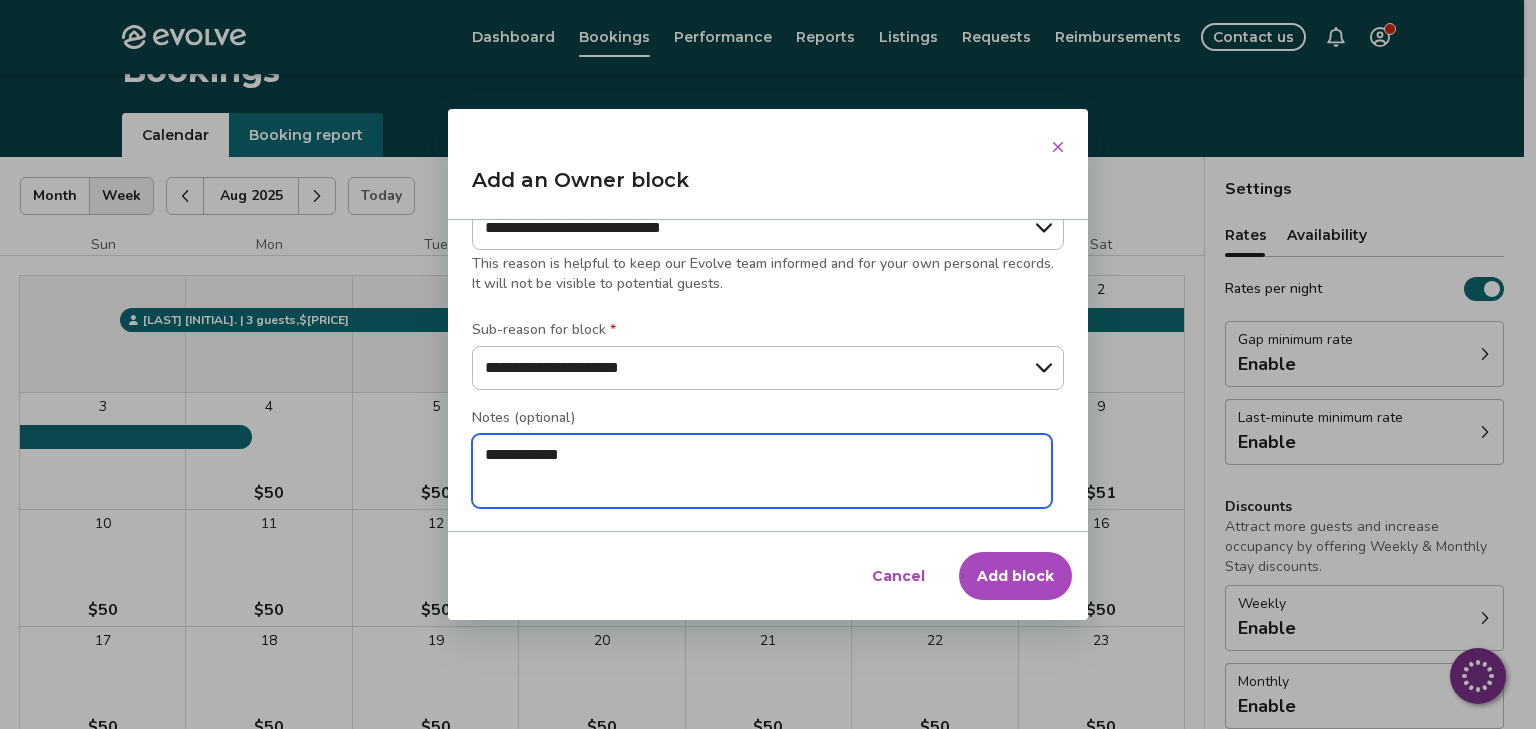 type on "*" 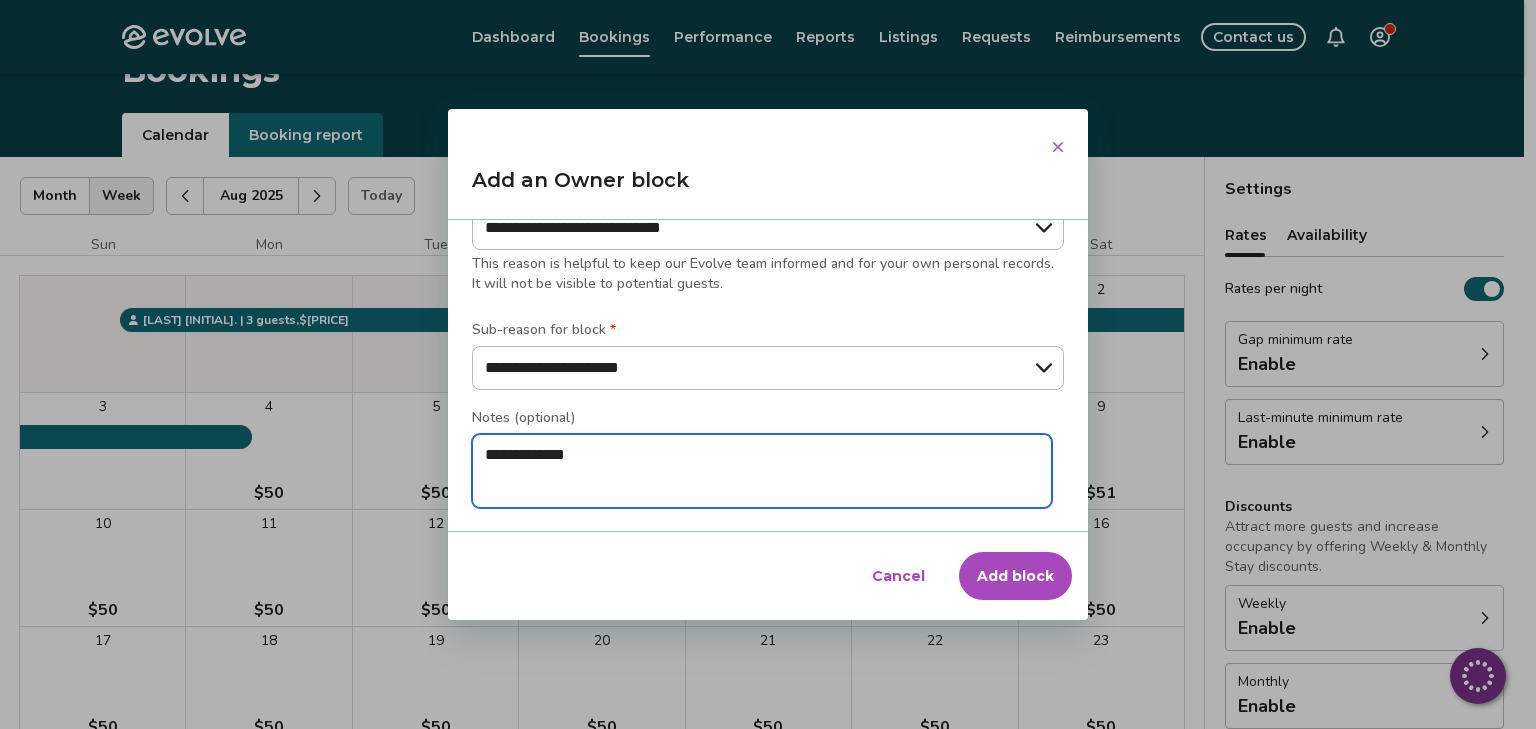 type on "*" 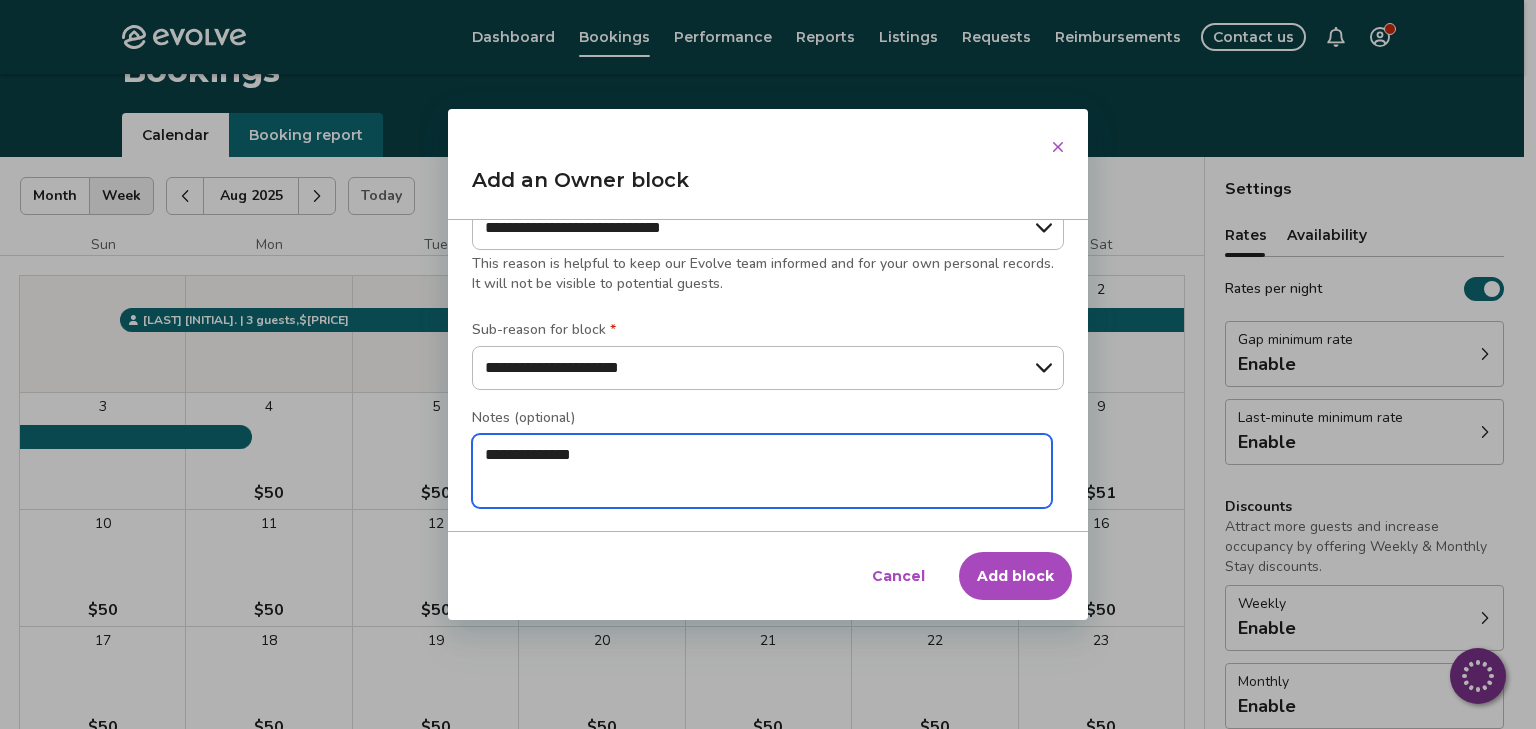 type on "*" 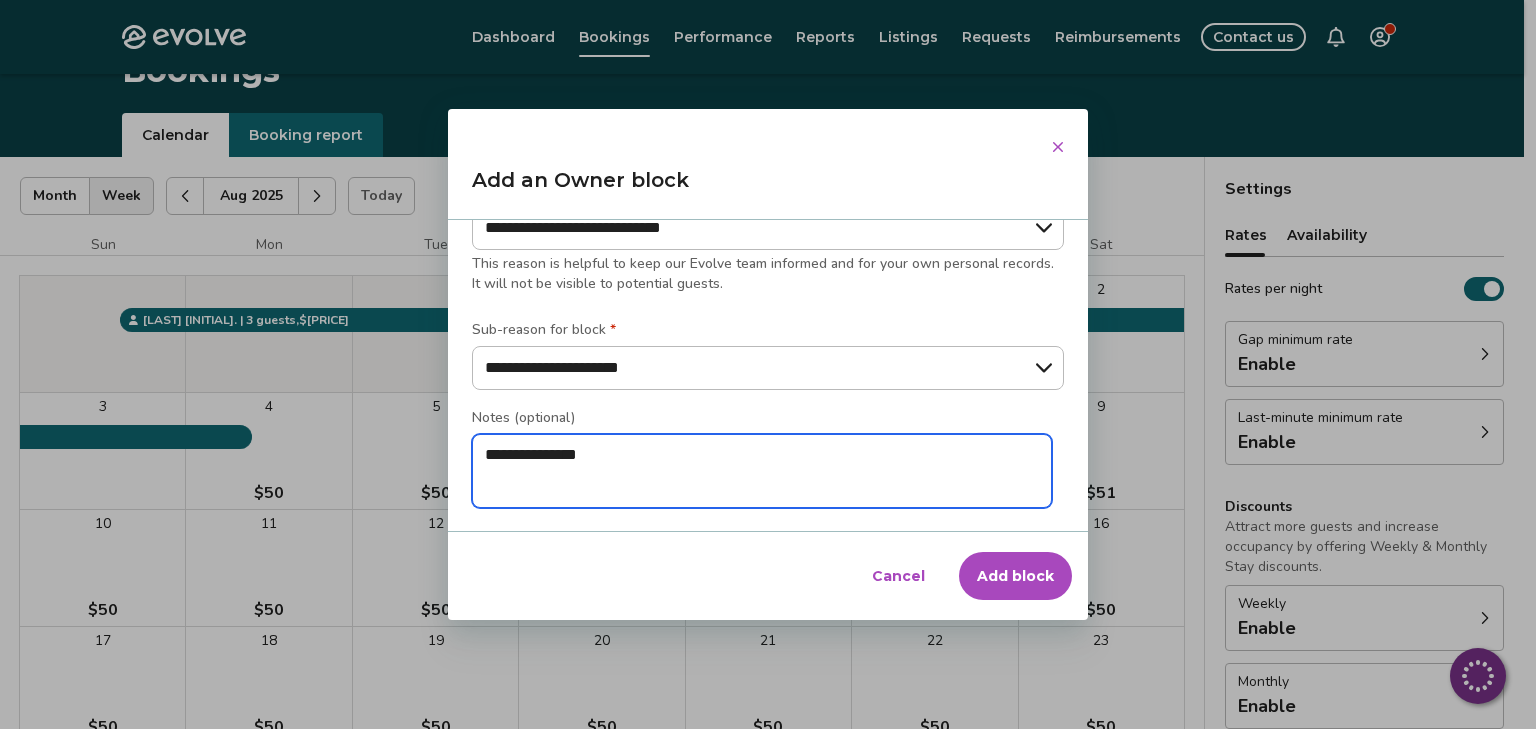 type on "*" 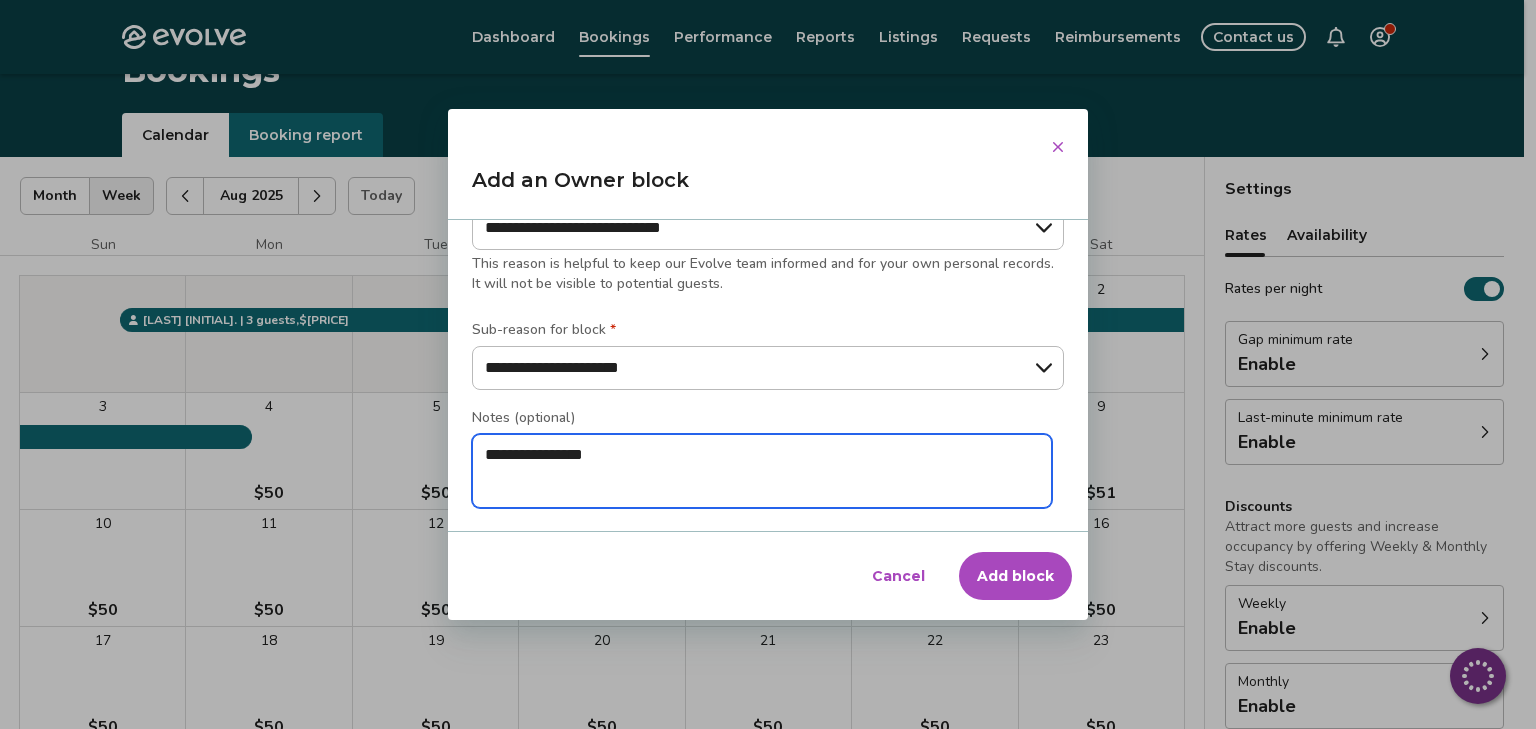 type on "*" 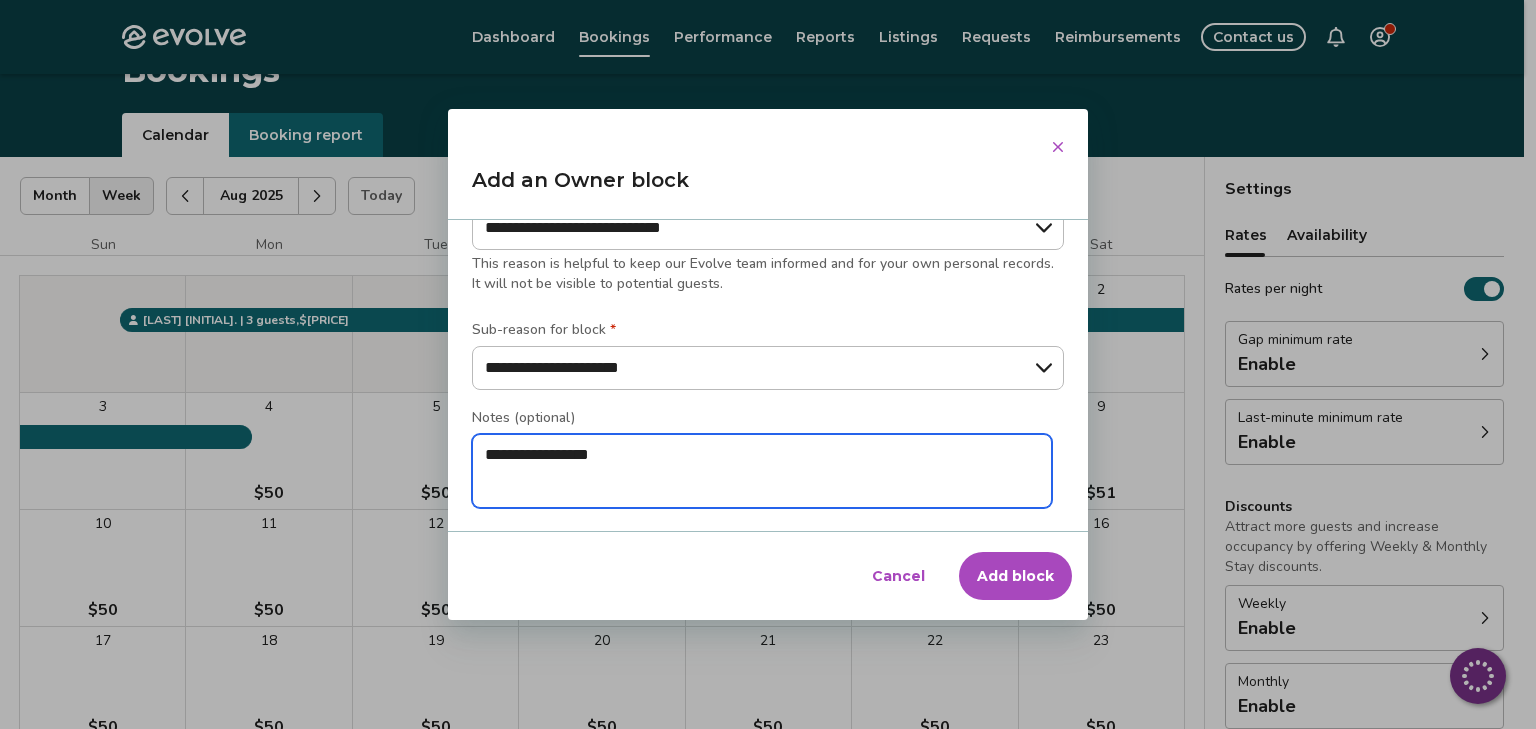 type on "*" 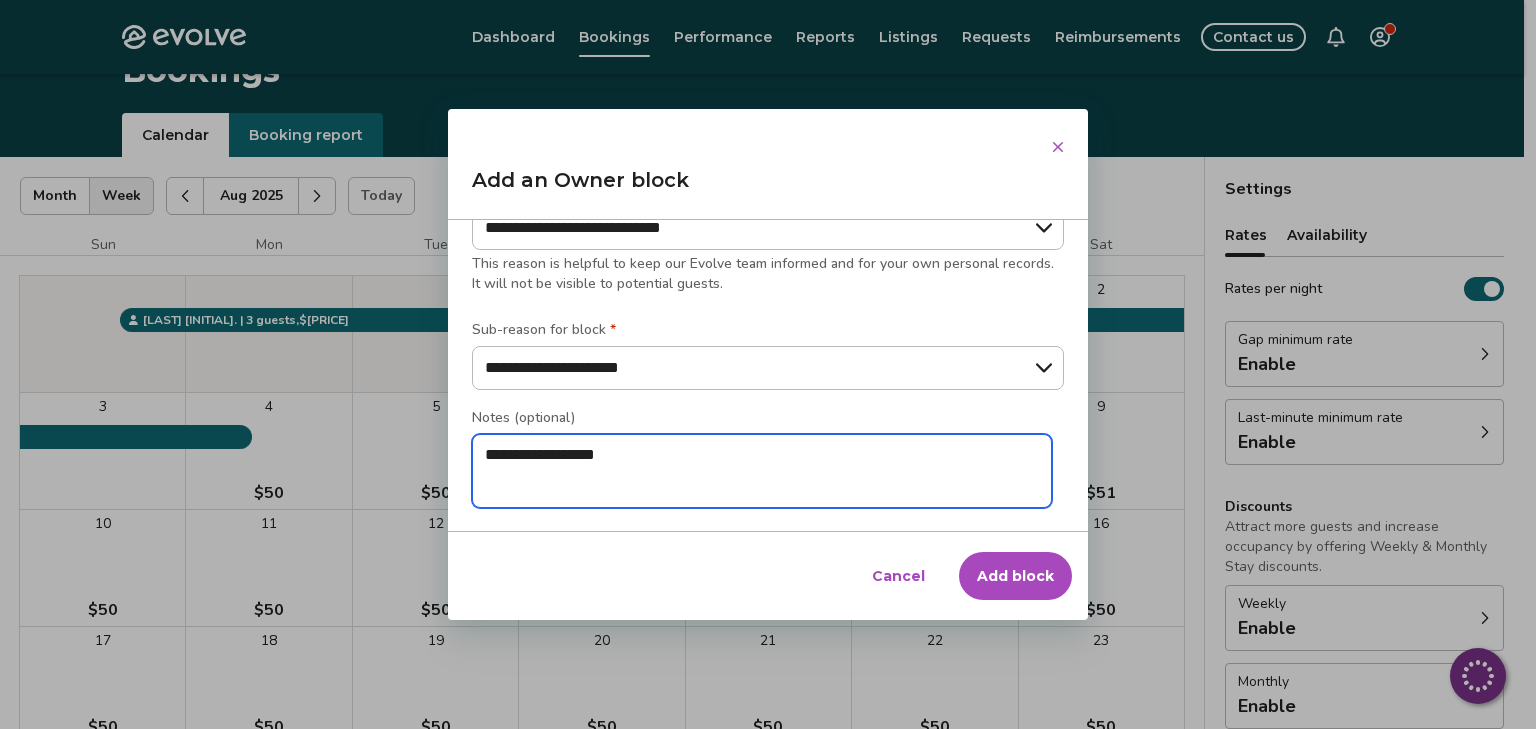 type on "*" 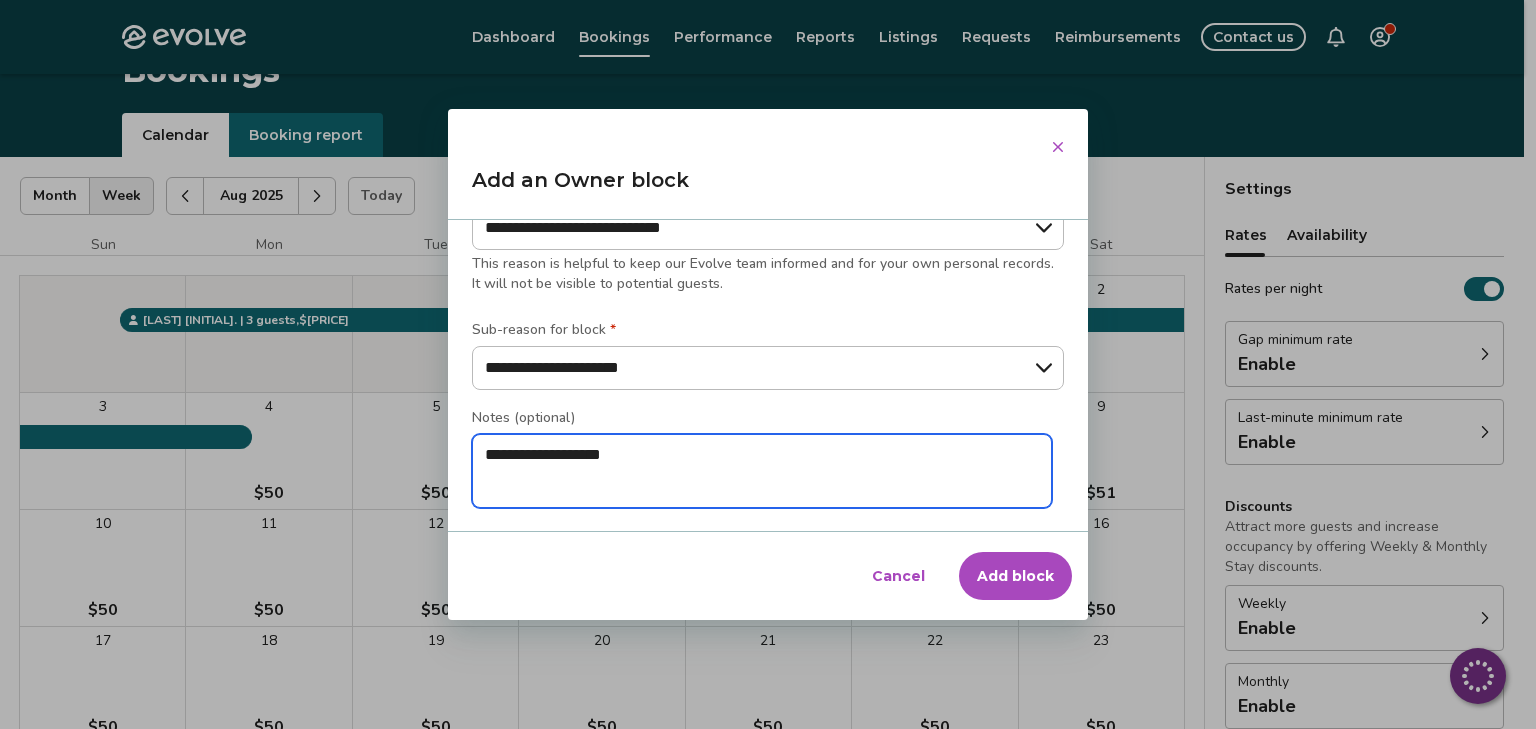 type on "*" 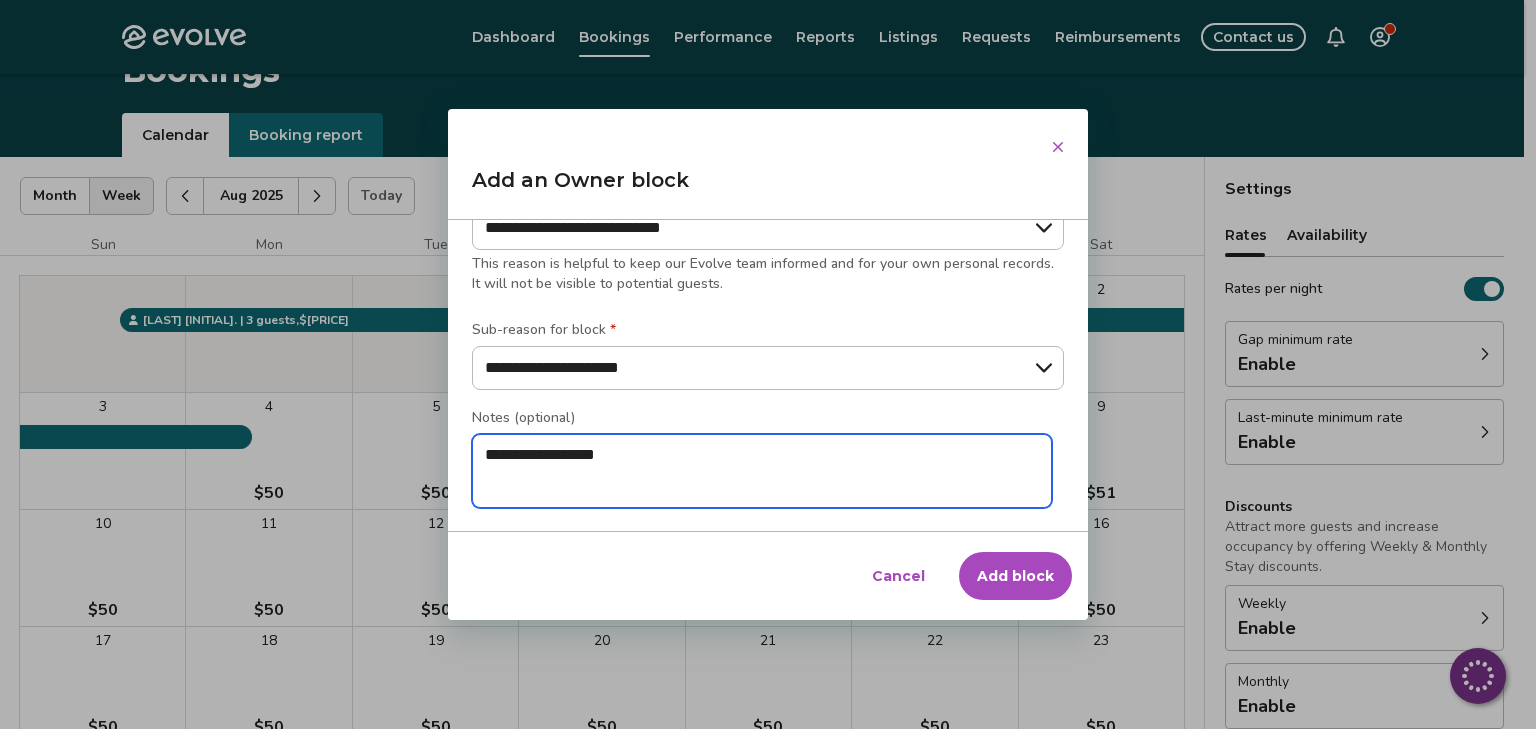 type on "*" 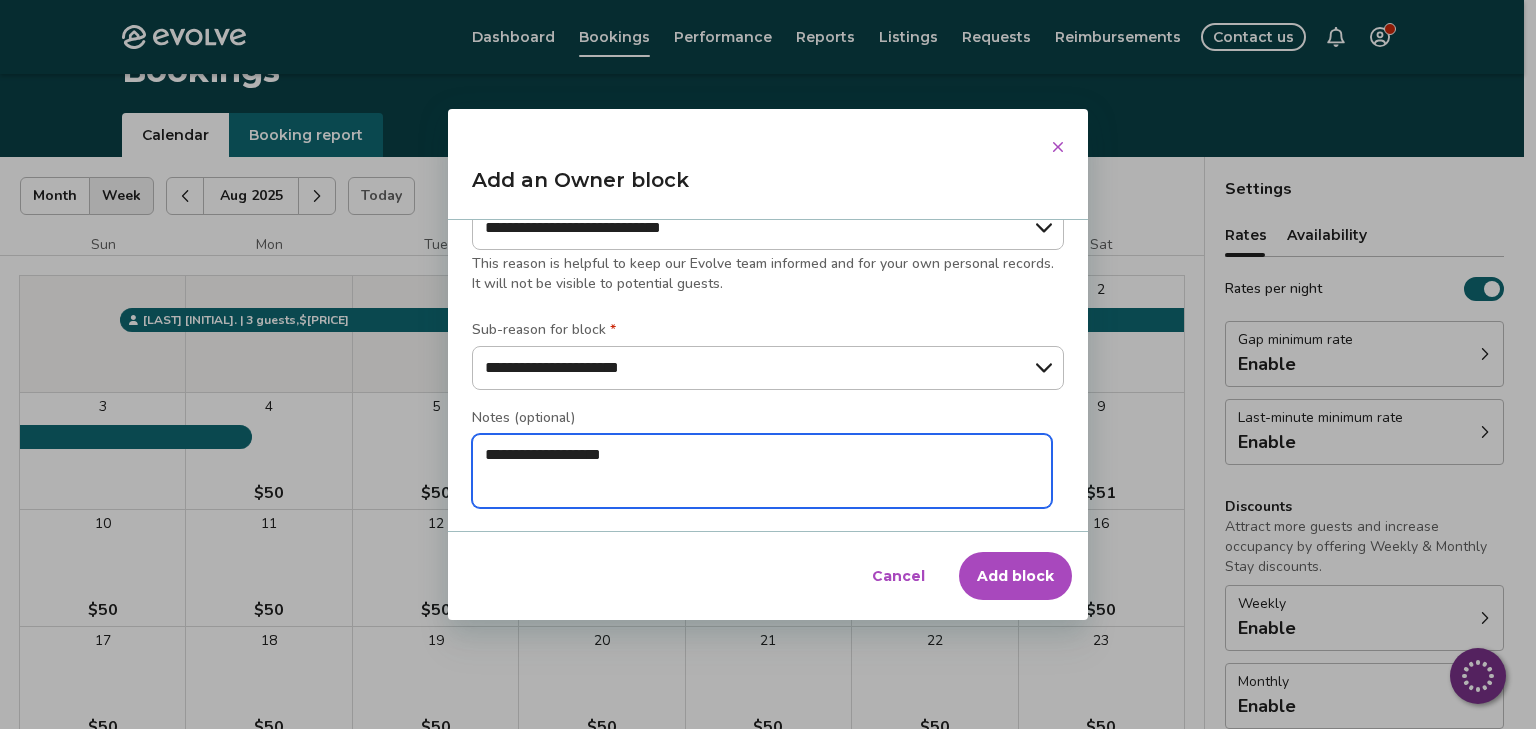type on "*" 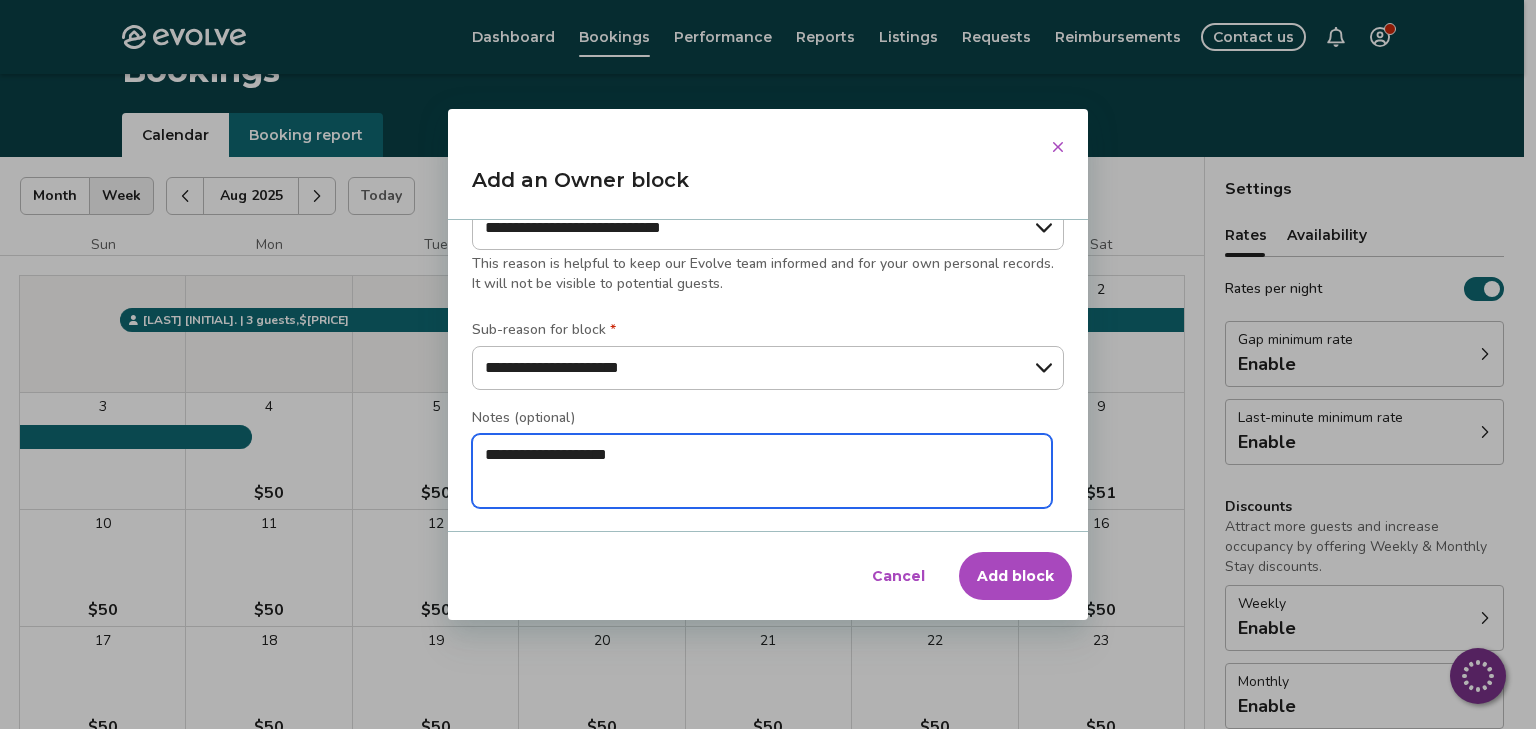 type on "*" 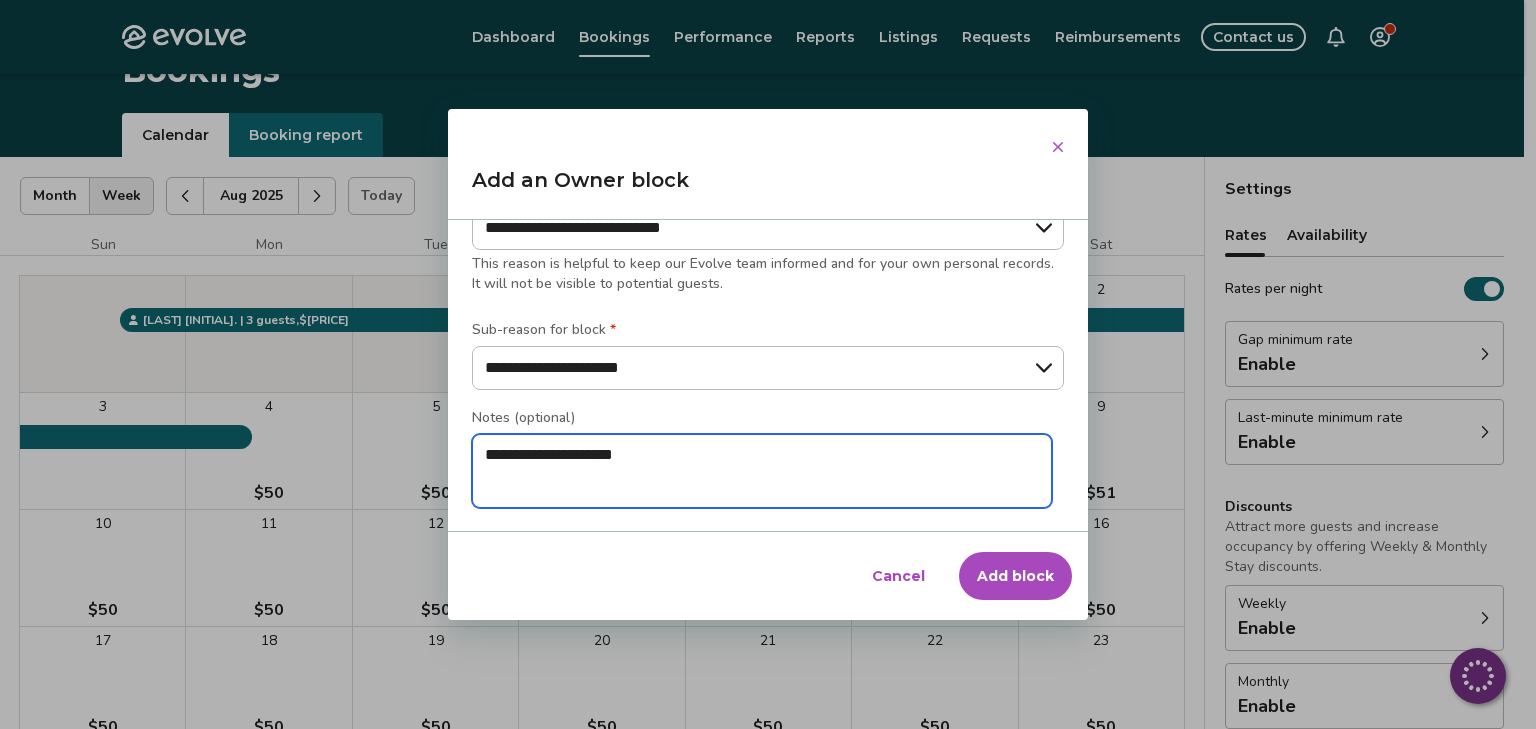 type on "*" 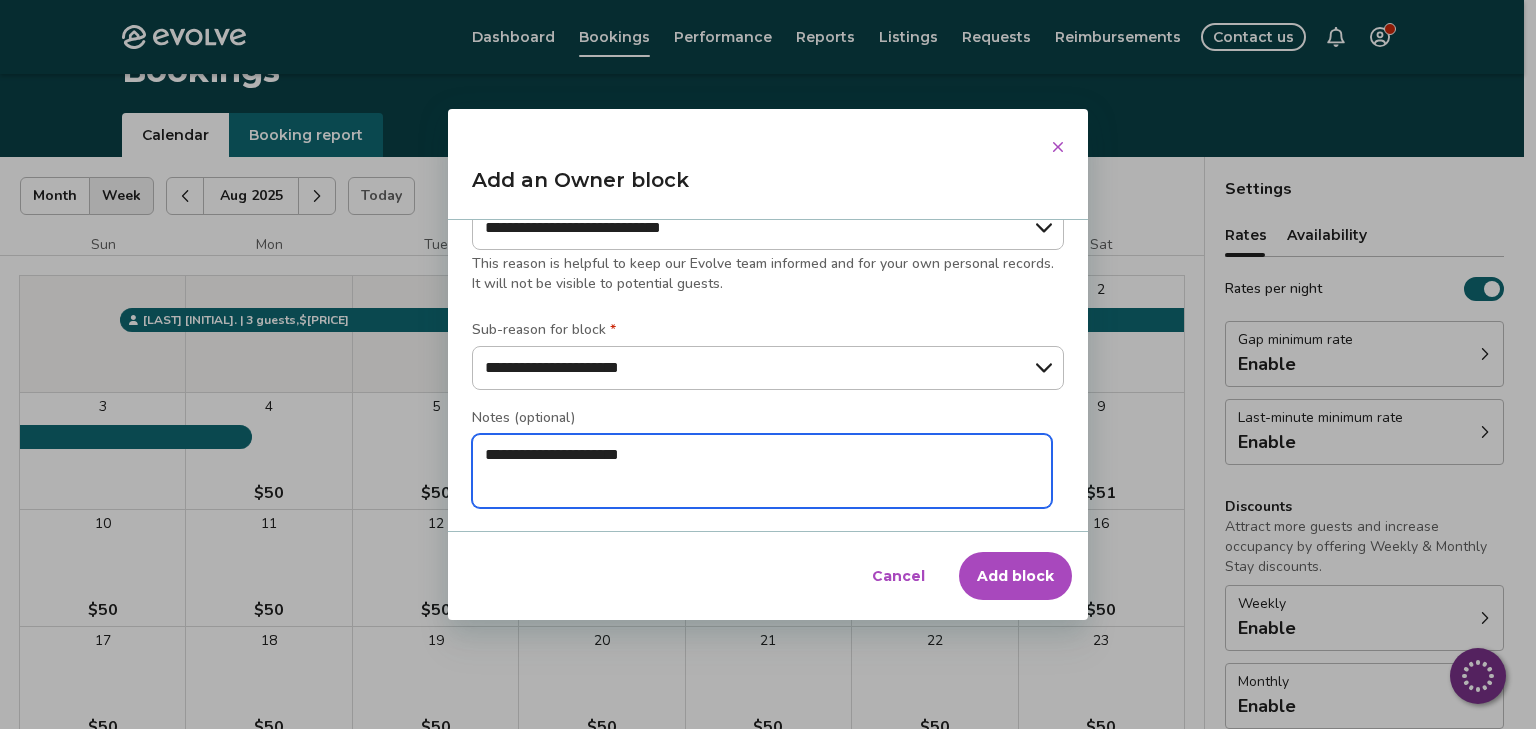 type on "*" 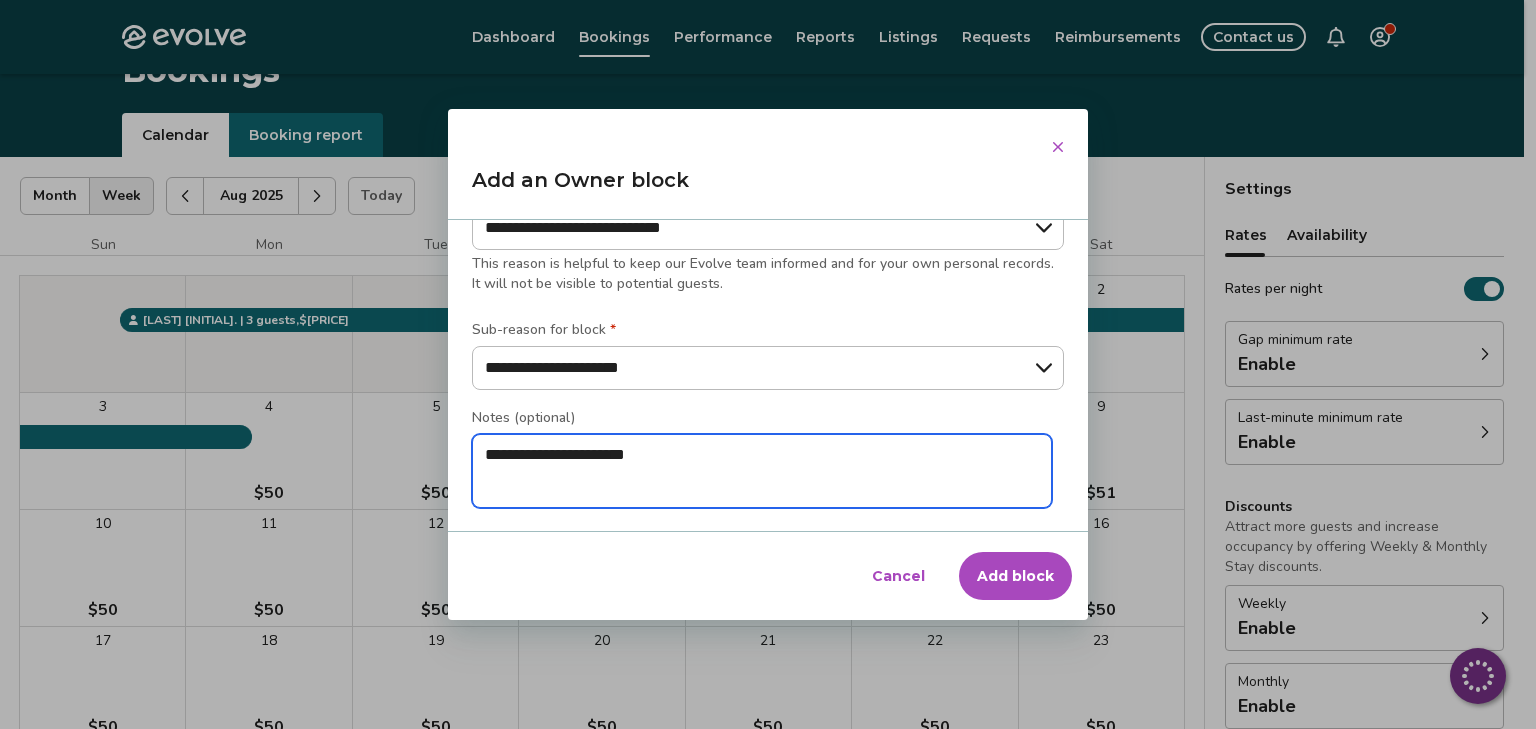 type on "*" 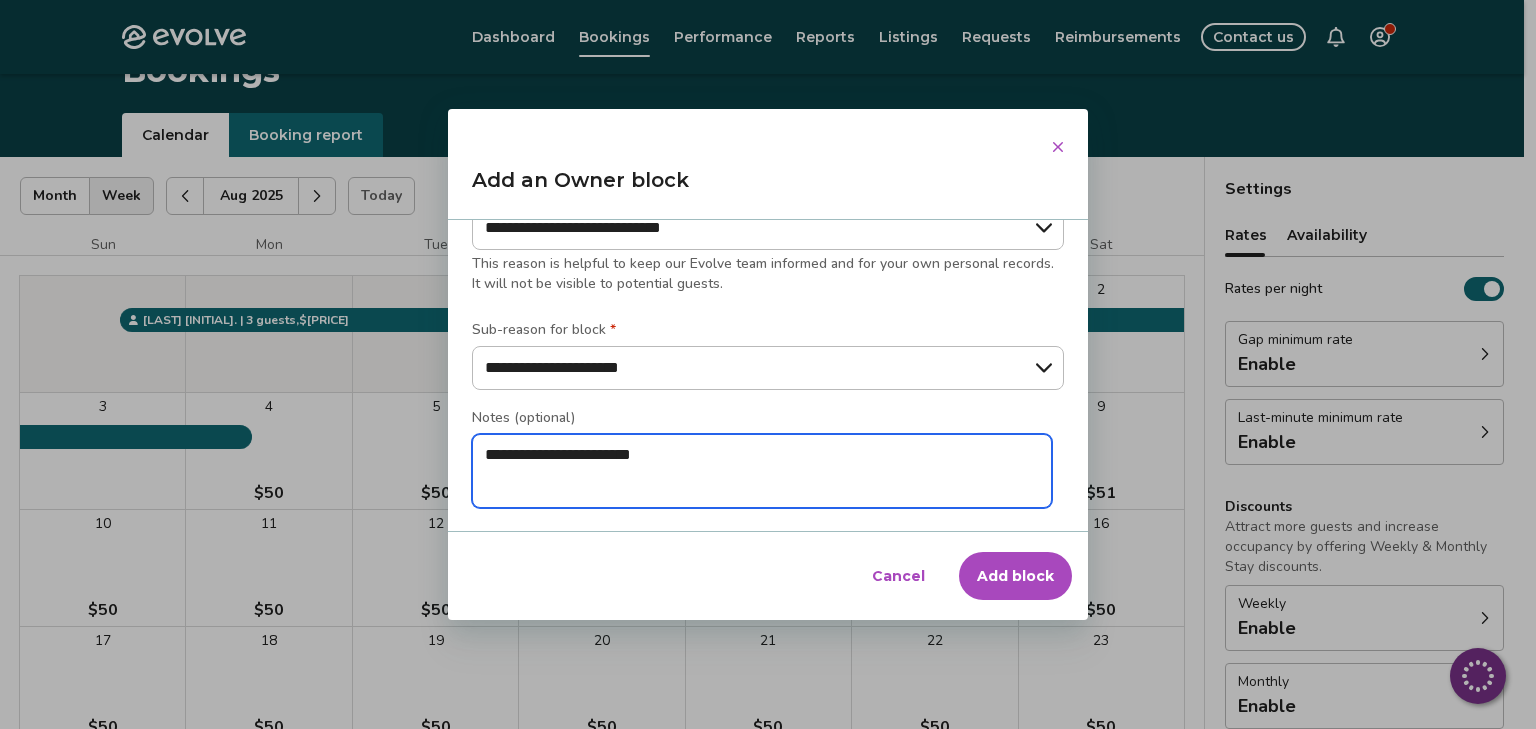 type on "*" 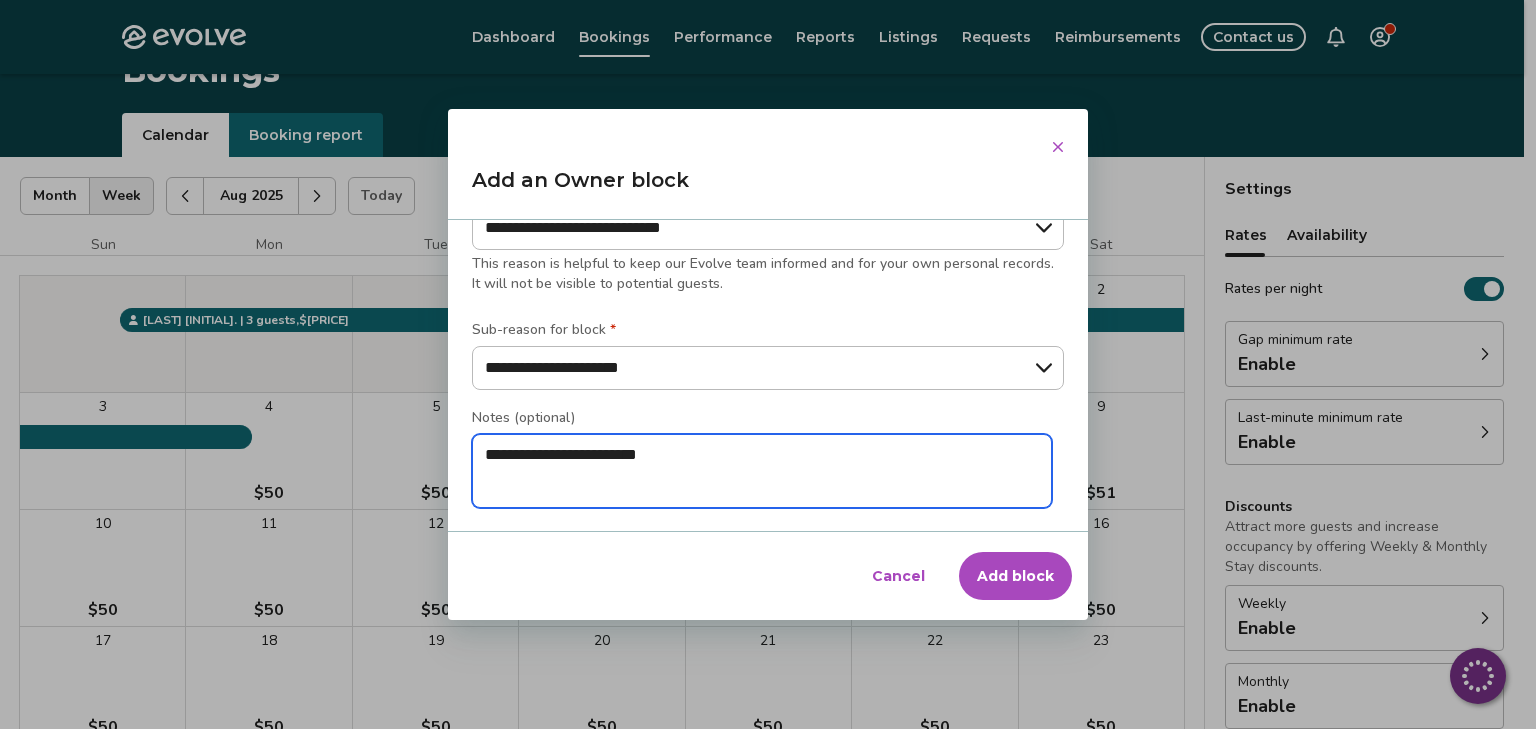 type on "*" 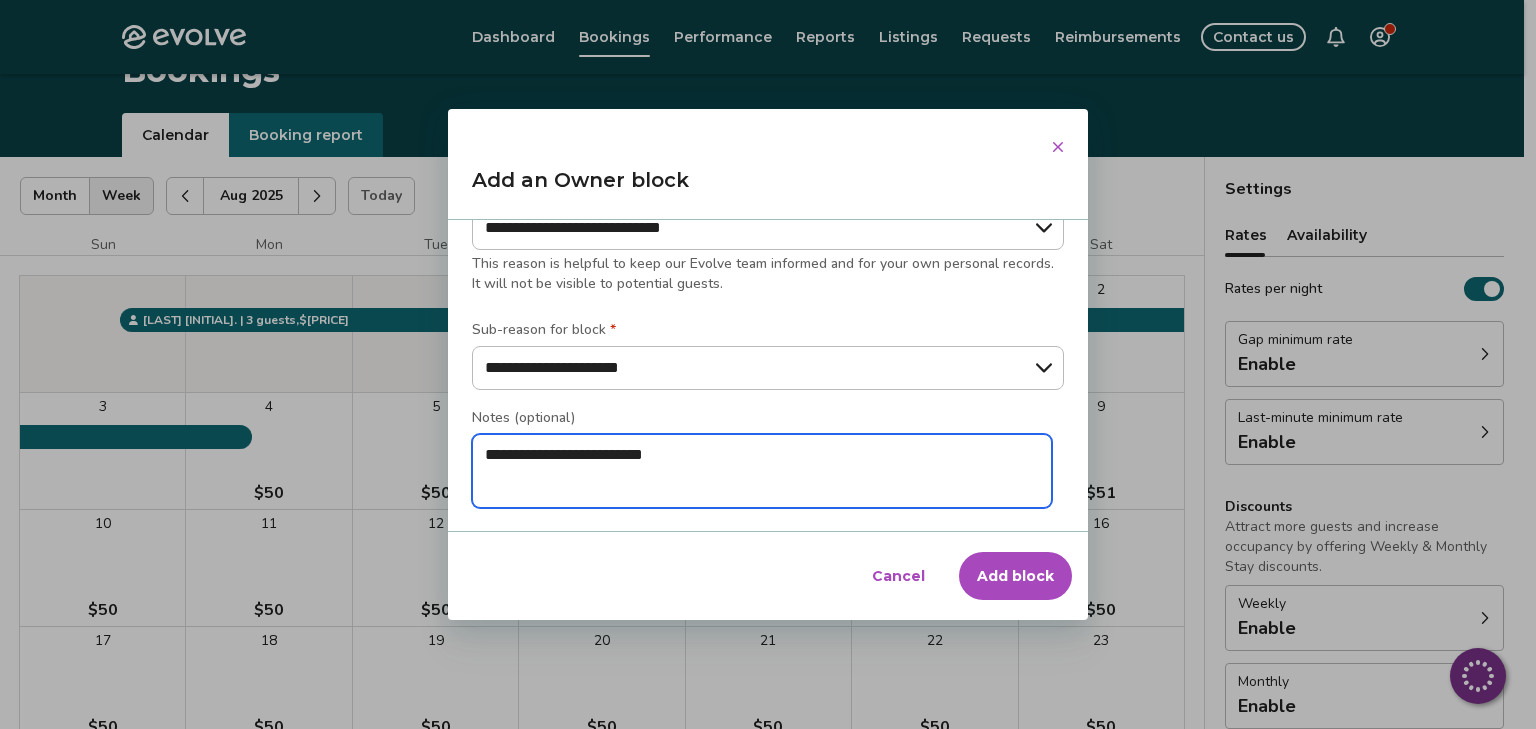 type on "**********" 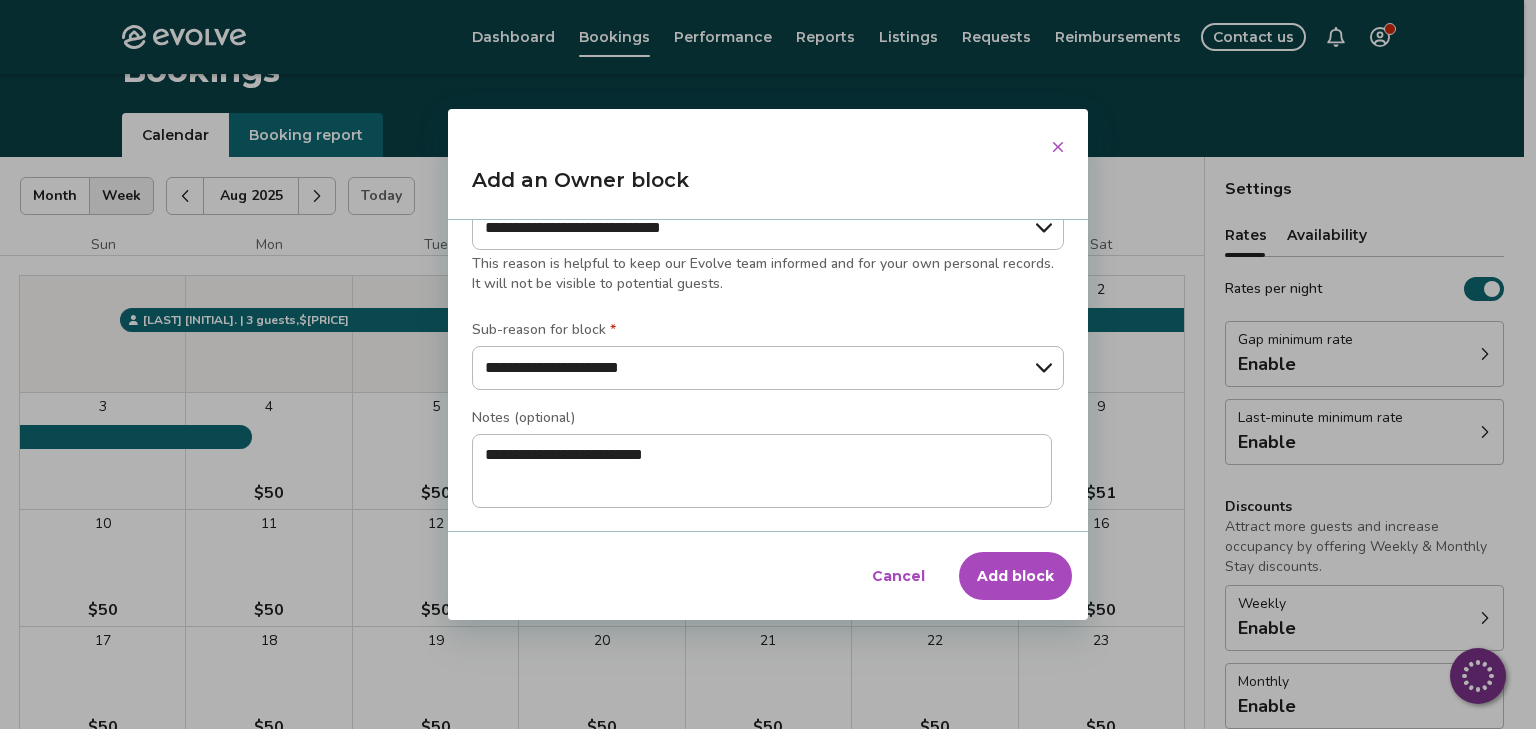 click on "Add block" at bounding box center (1015, 576) 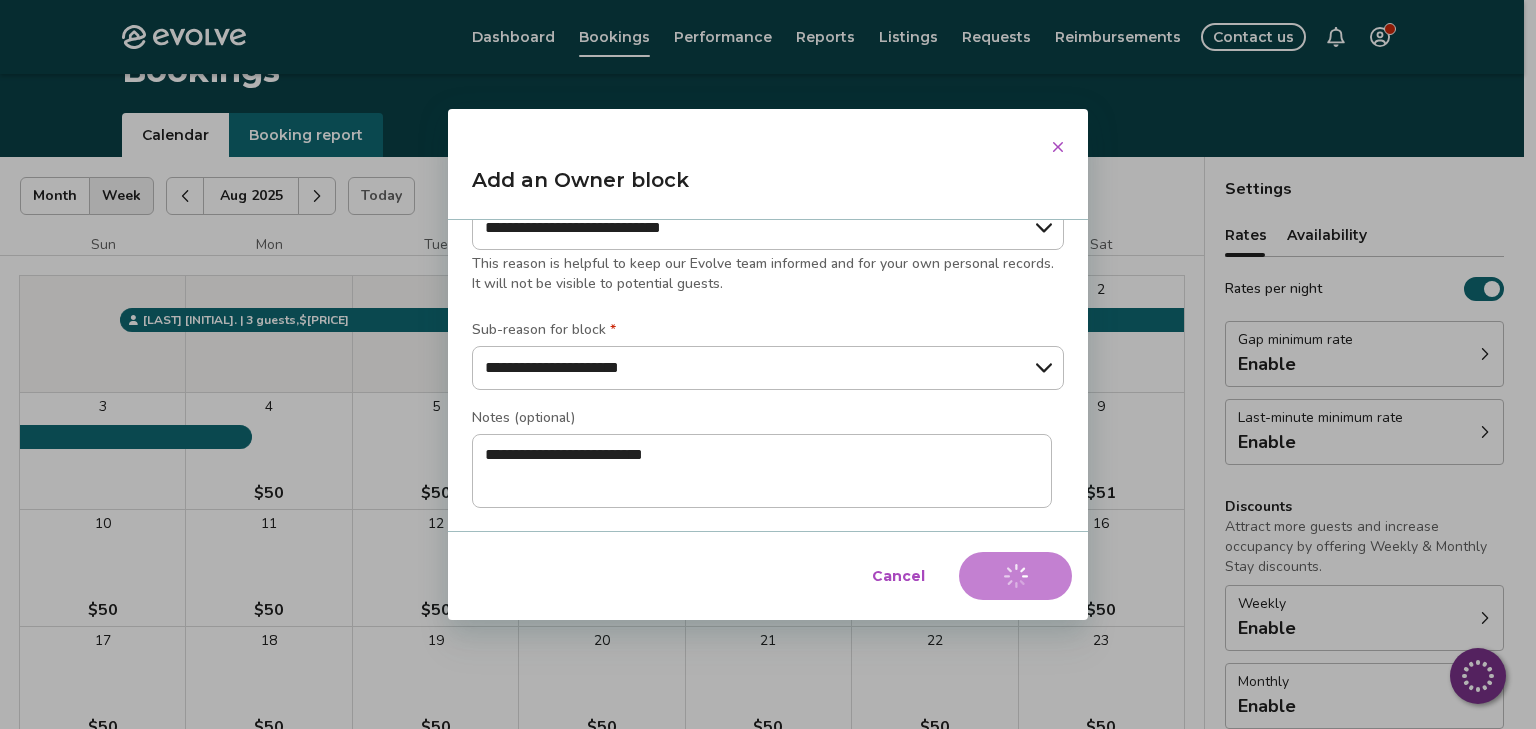 type on "*" 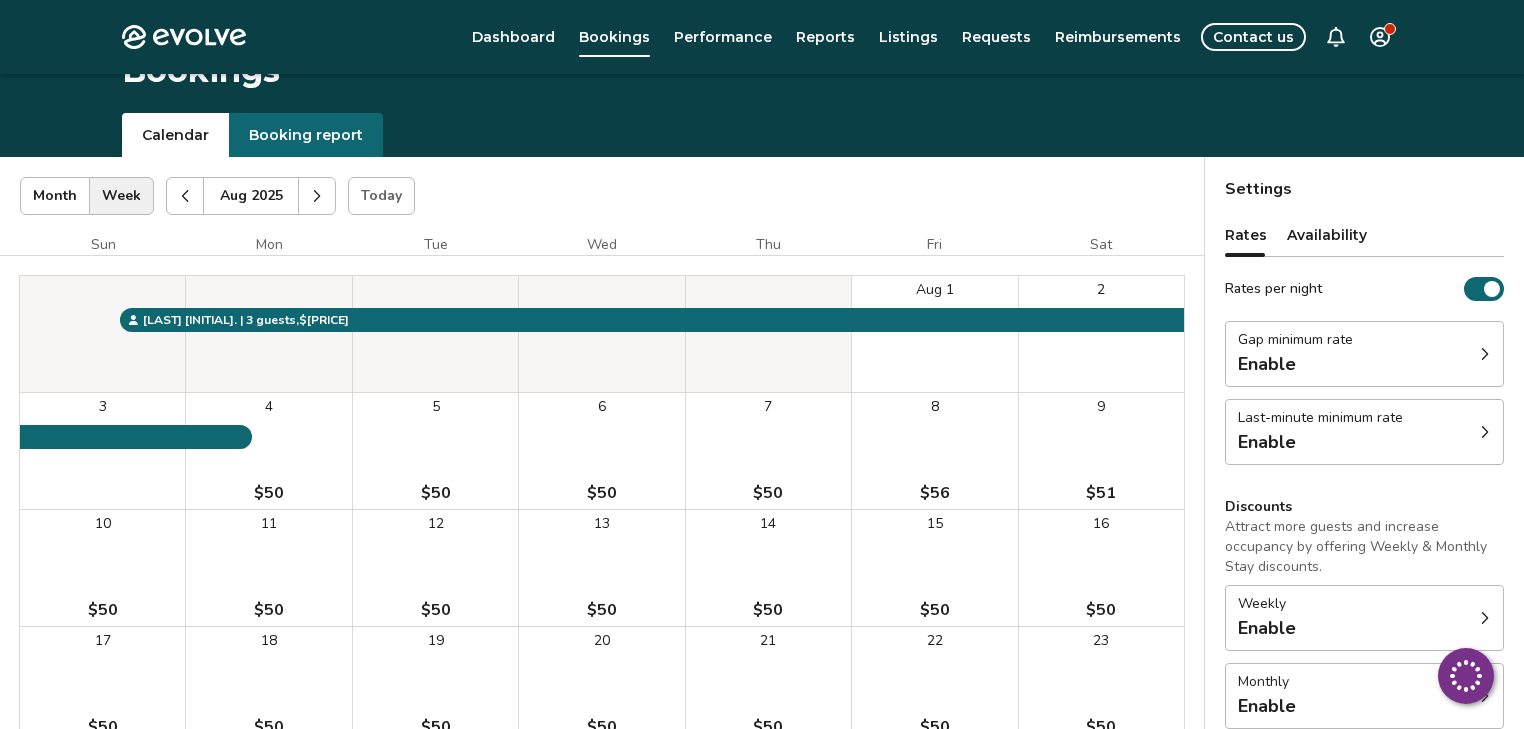 click at bounding box center (185, 196) 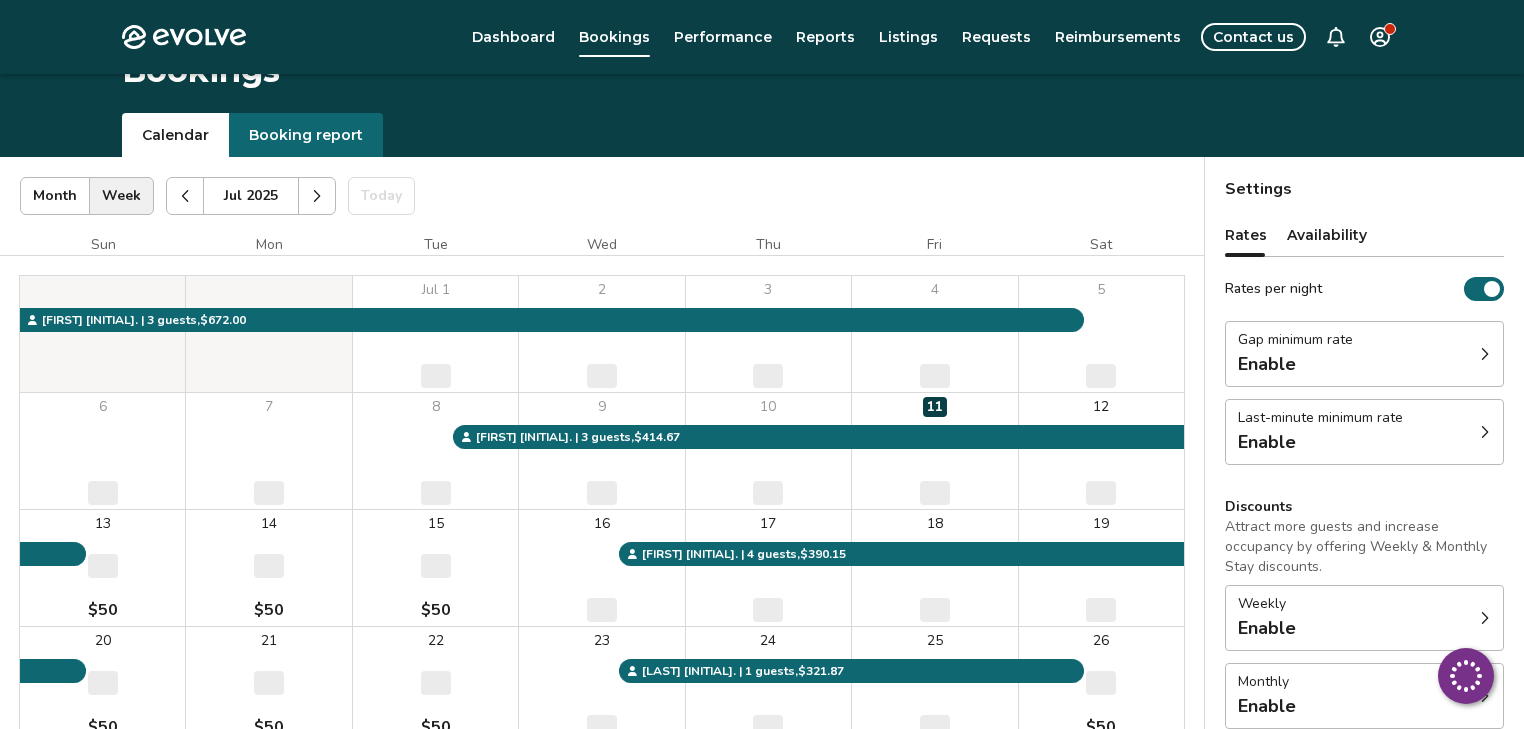click at bounding box center [317, 196] 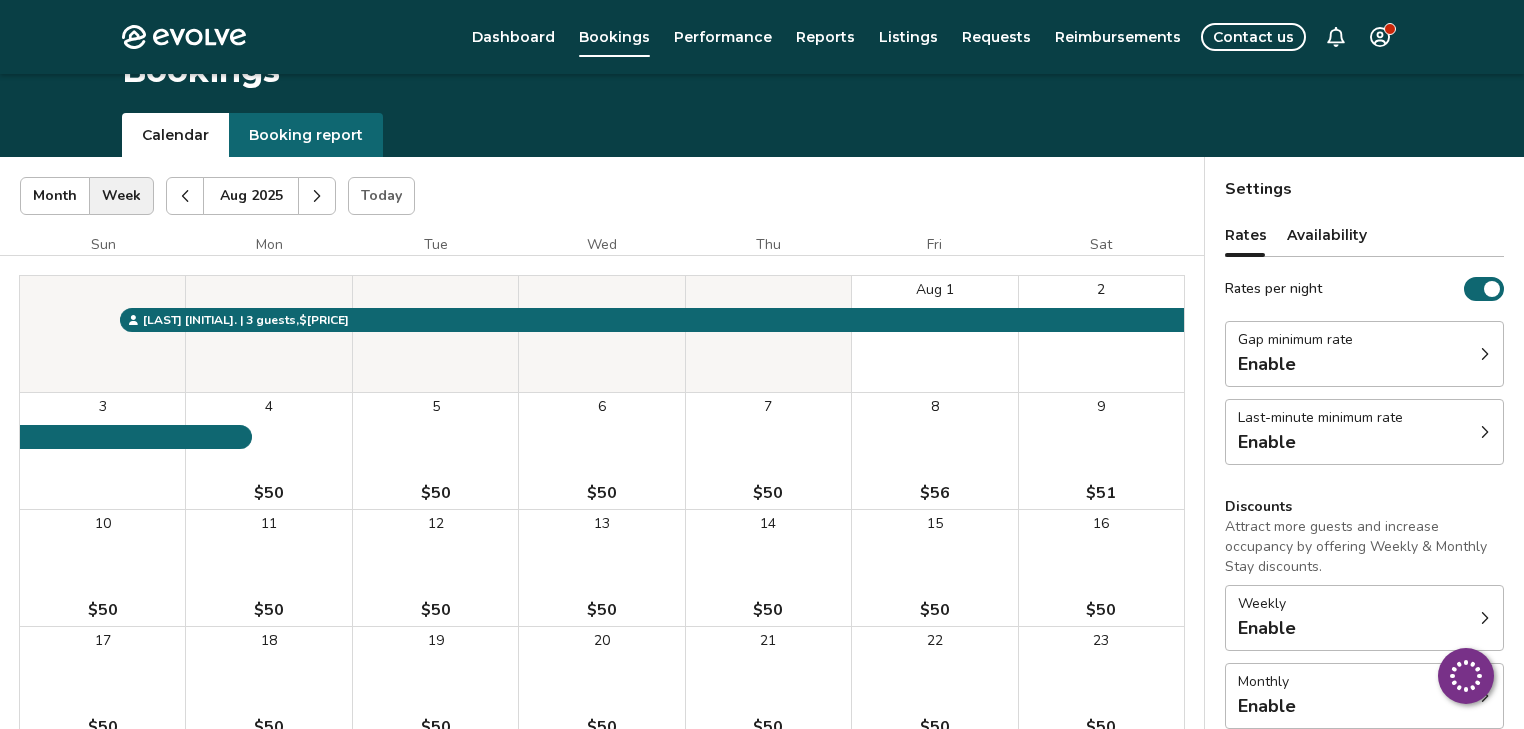 click 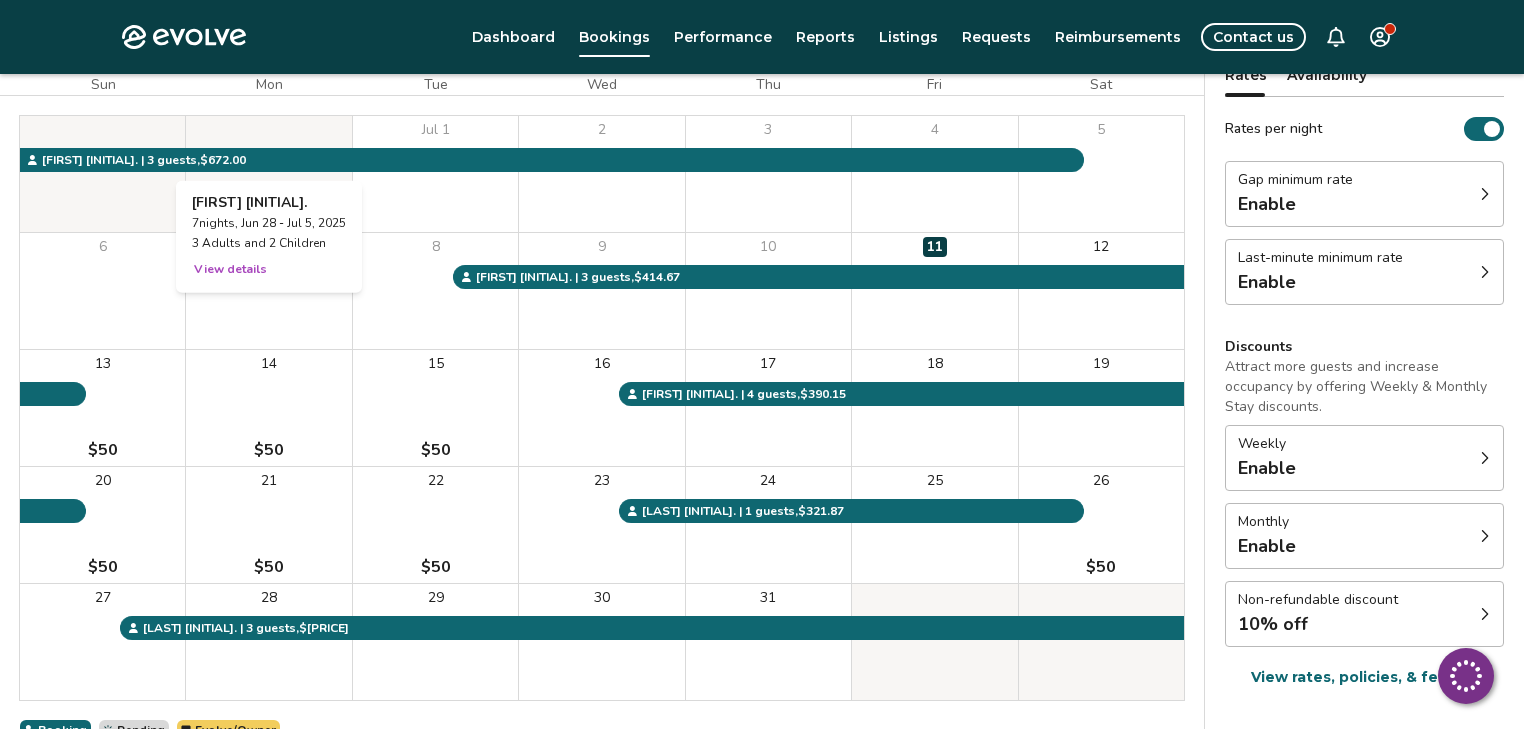 scroll, scrollTop: 65, scrollLeft: 0, axis: vertical 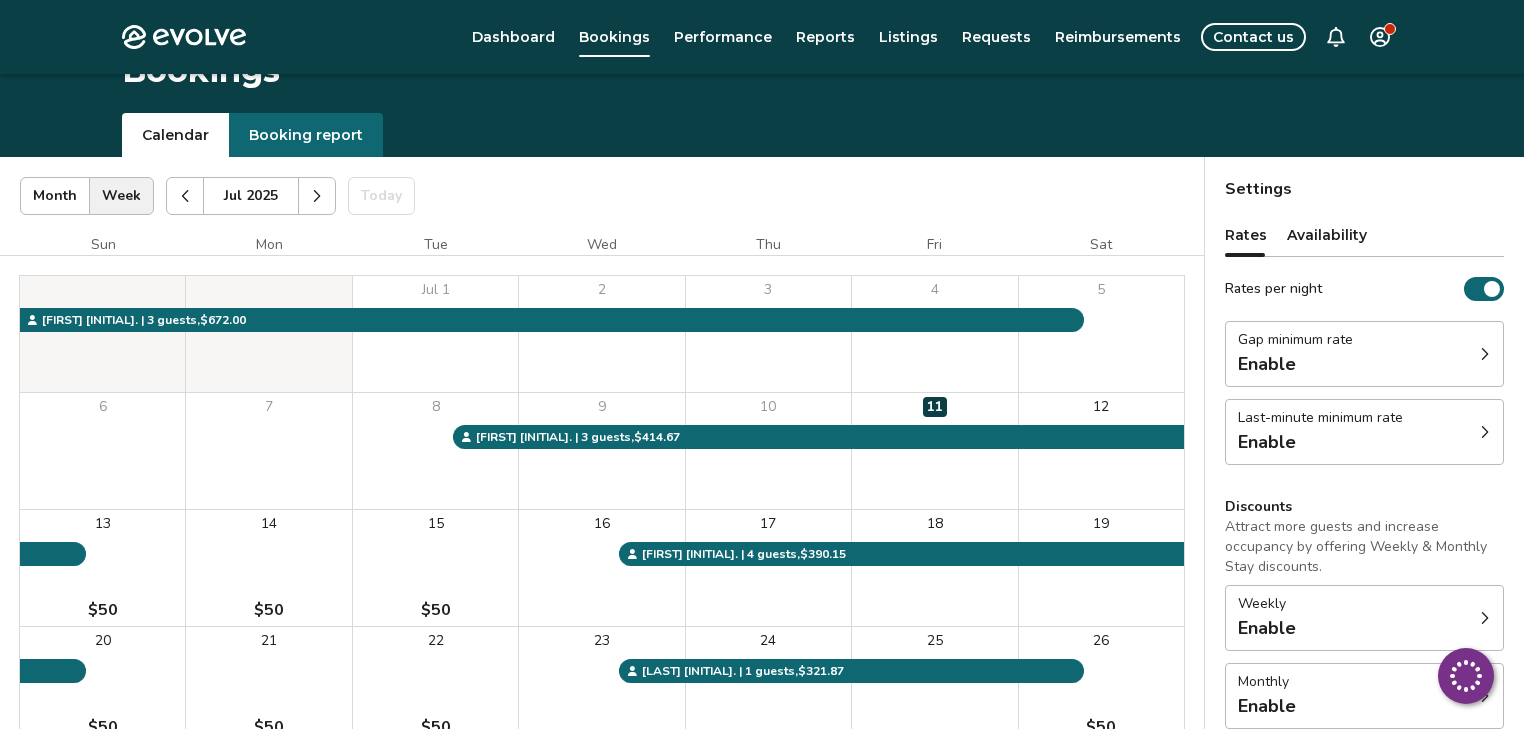 drag, startPoint x: 322, startPoint y: 160, endPoint x: 380, endPoint y: 180, distance: 61.351448 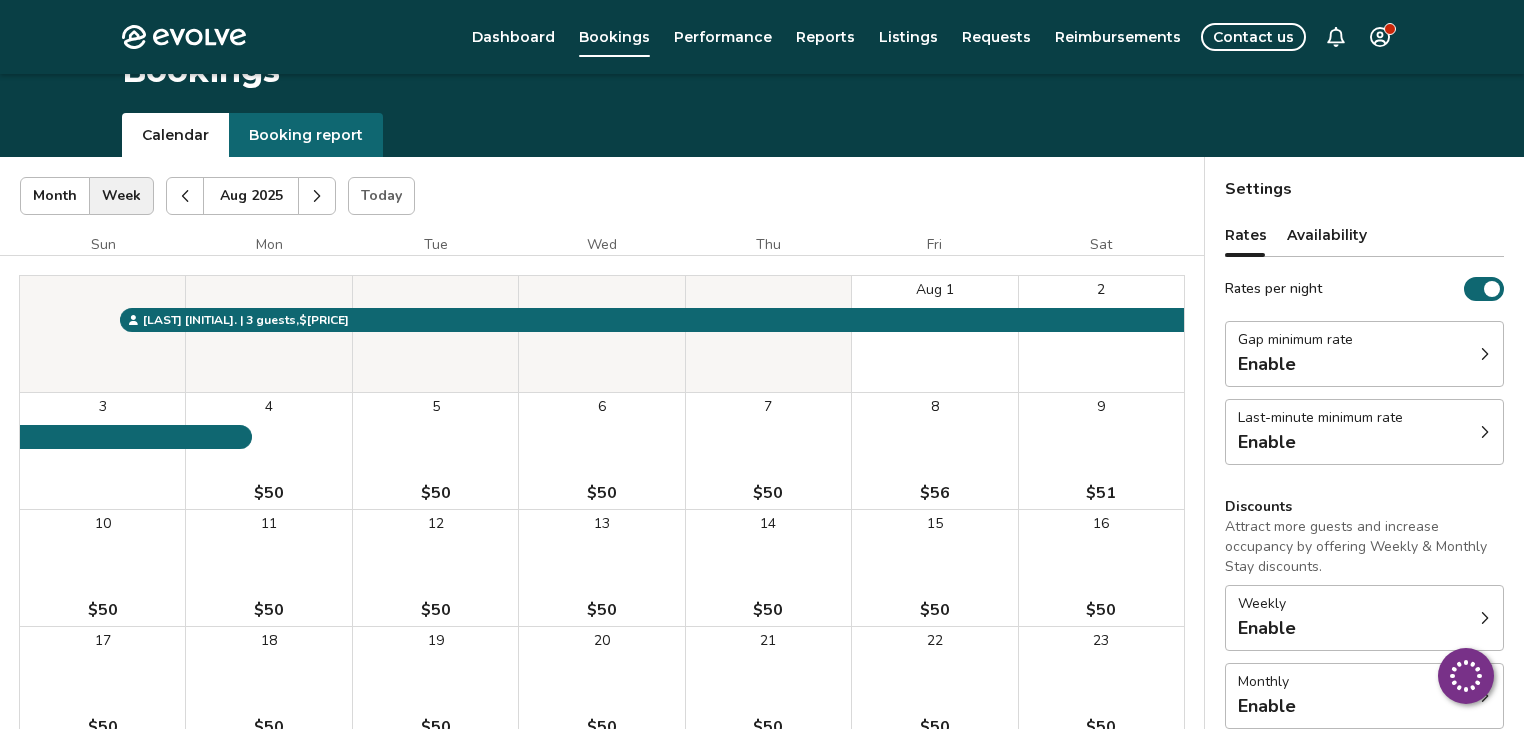 click on "9 $51" at bounding box center (1101, 451) 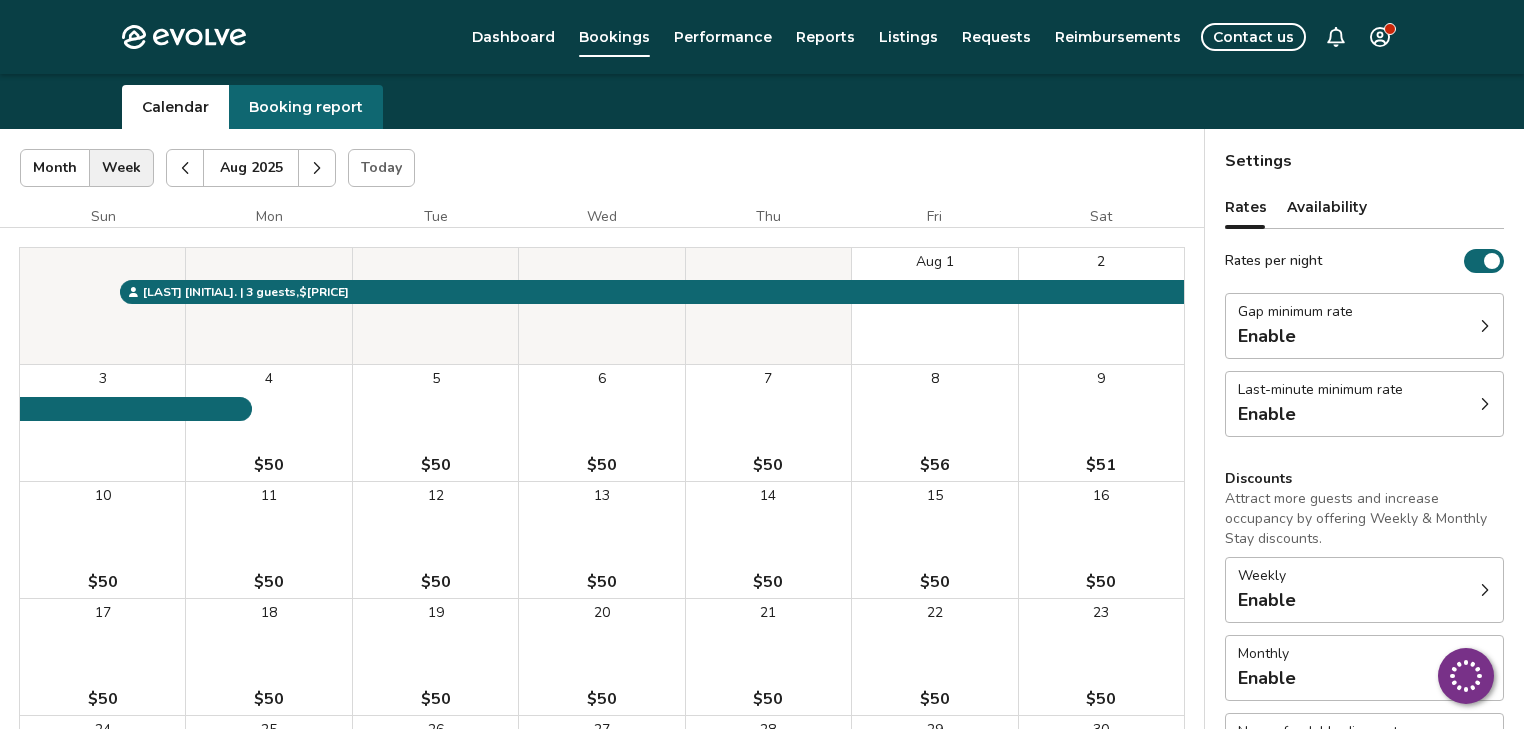 scroll, scrollTop: 65, scrollLeft: 0, axis: vertical 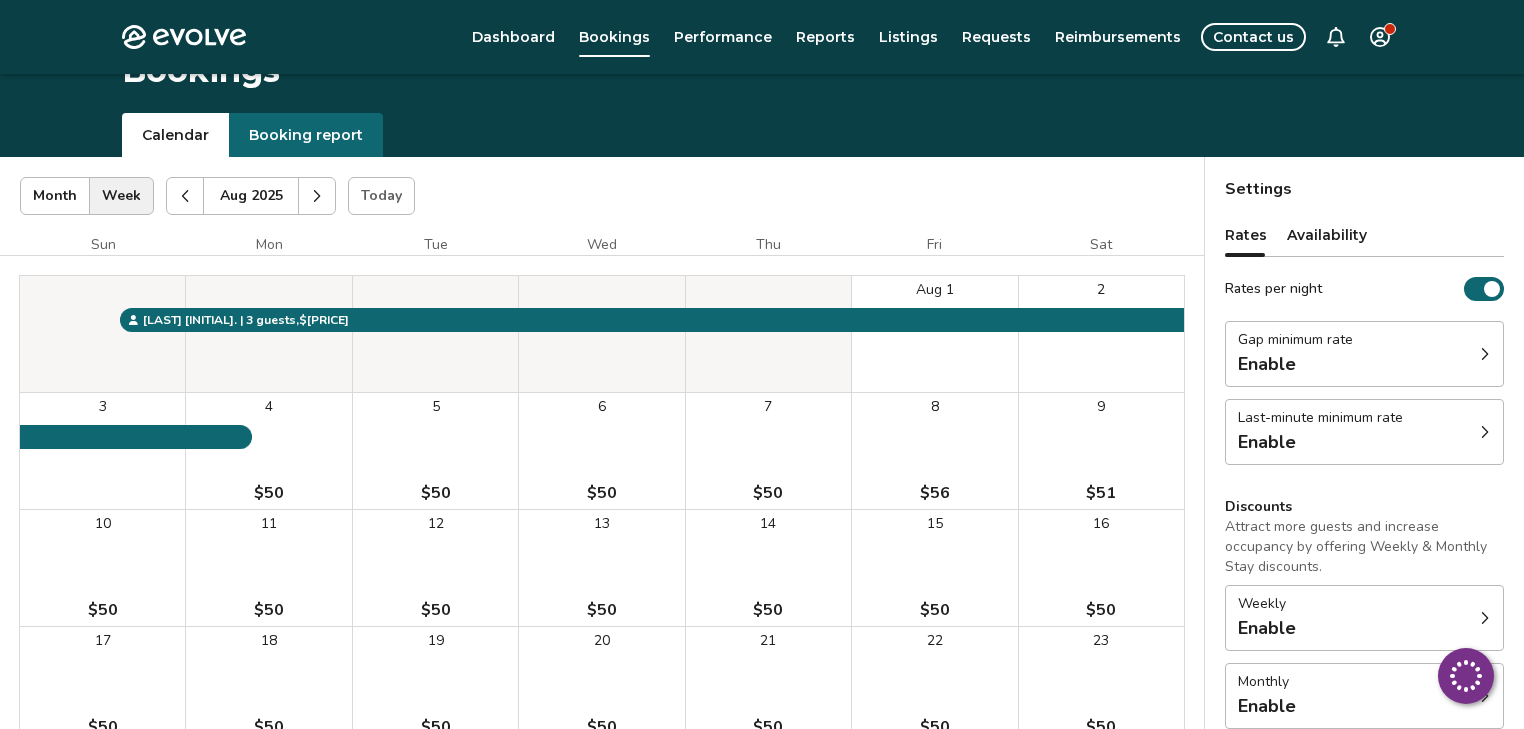 click at bounding box center [185, 196] 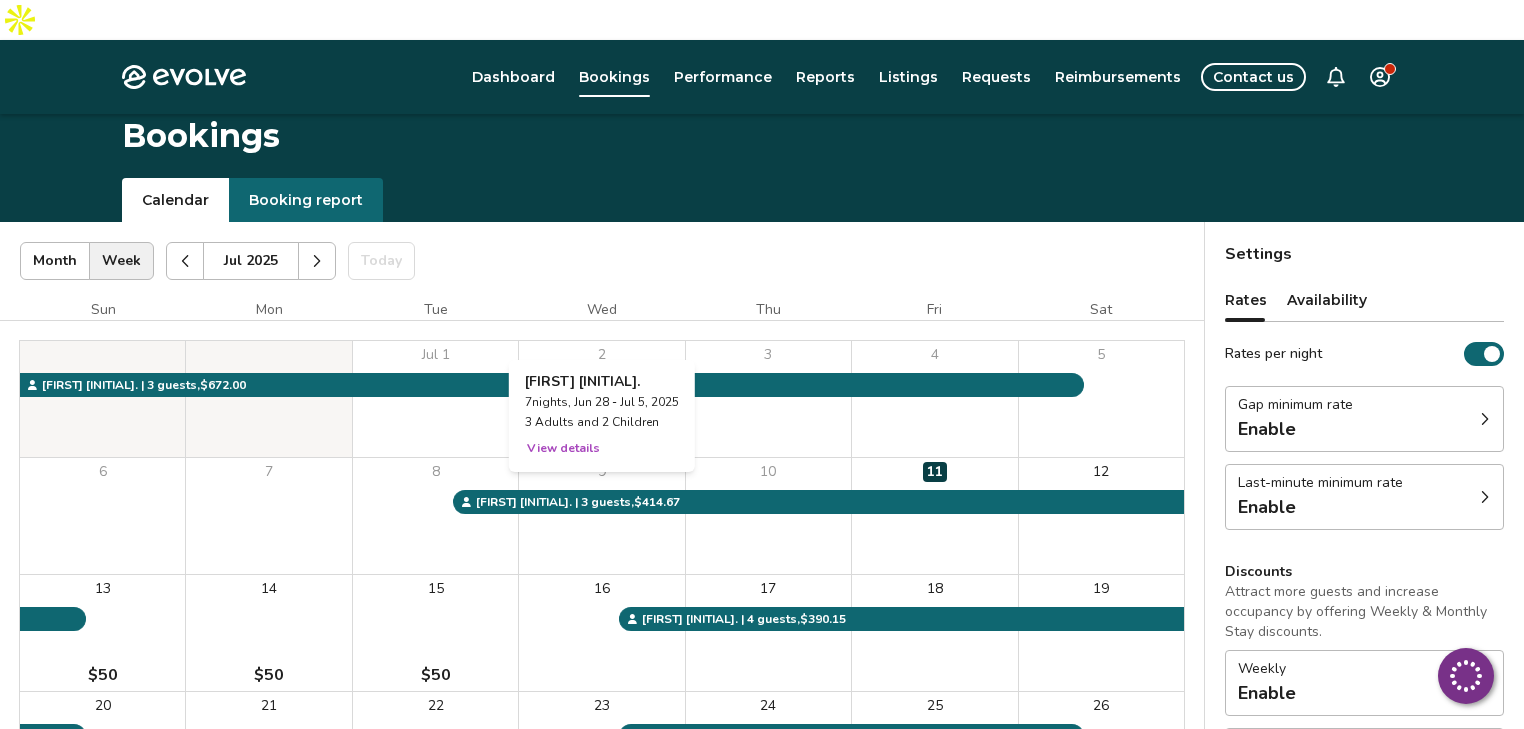 scroll, scrollTop: 0, scrollLeft: 0, axis: both 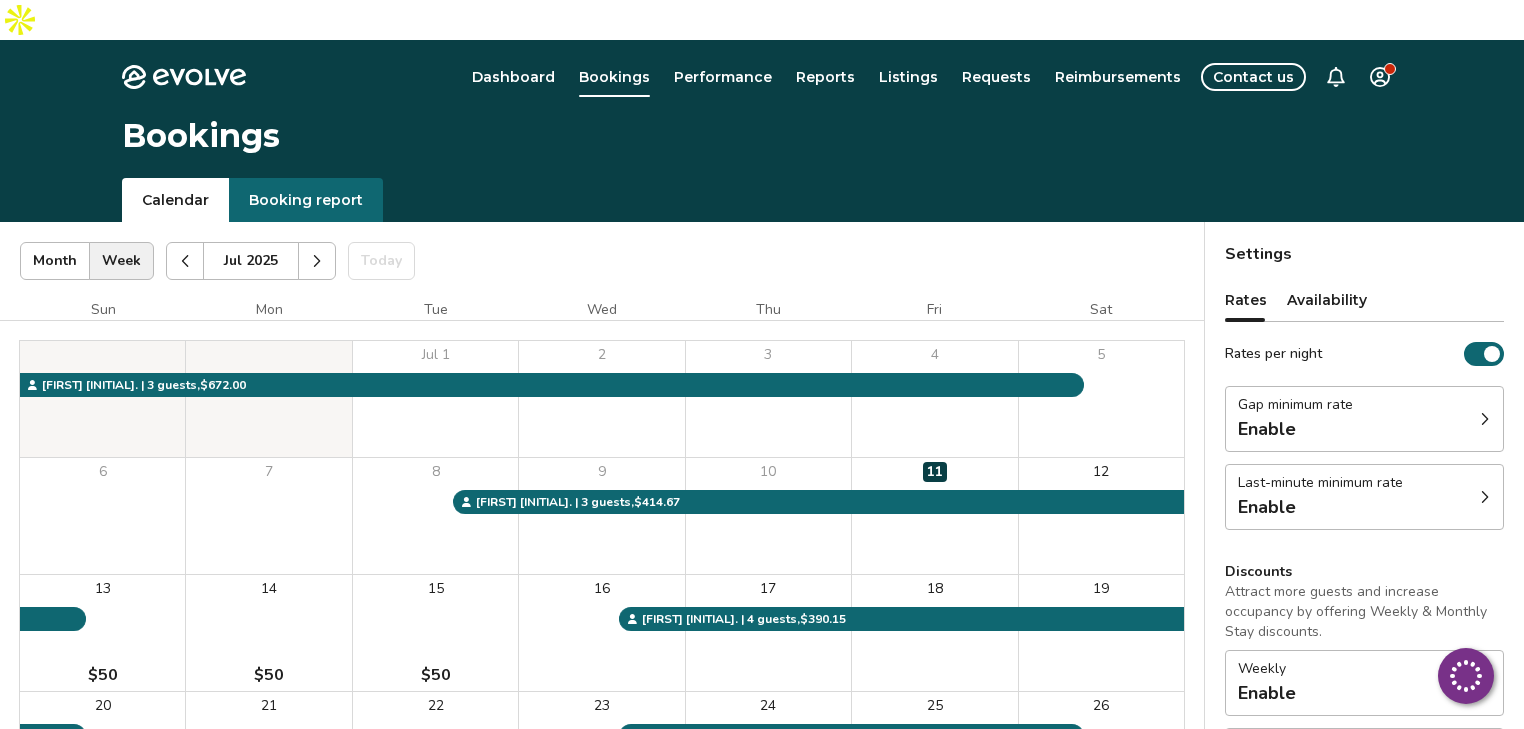 click at bounding box center [317, 261] 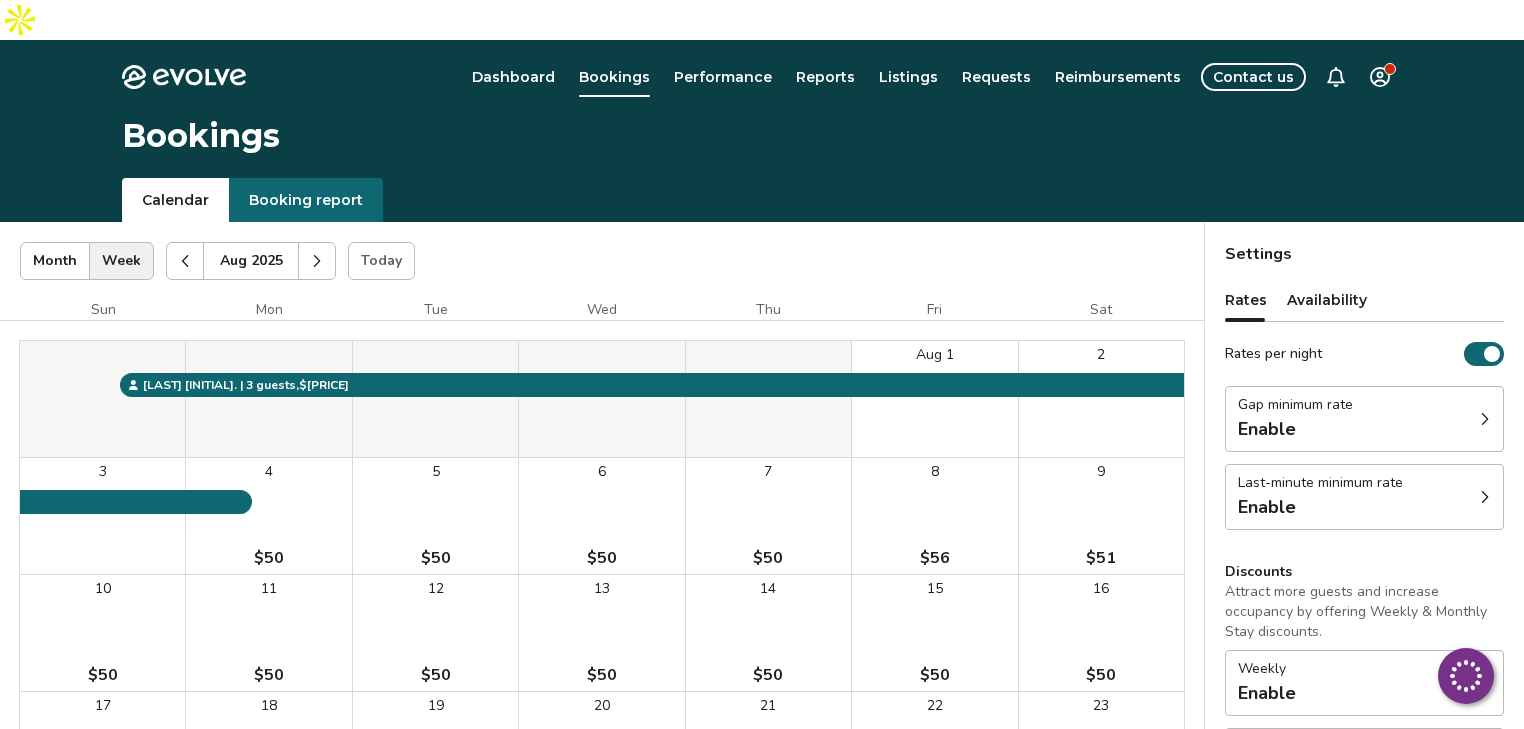click 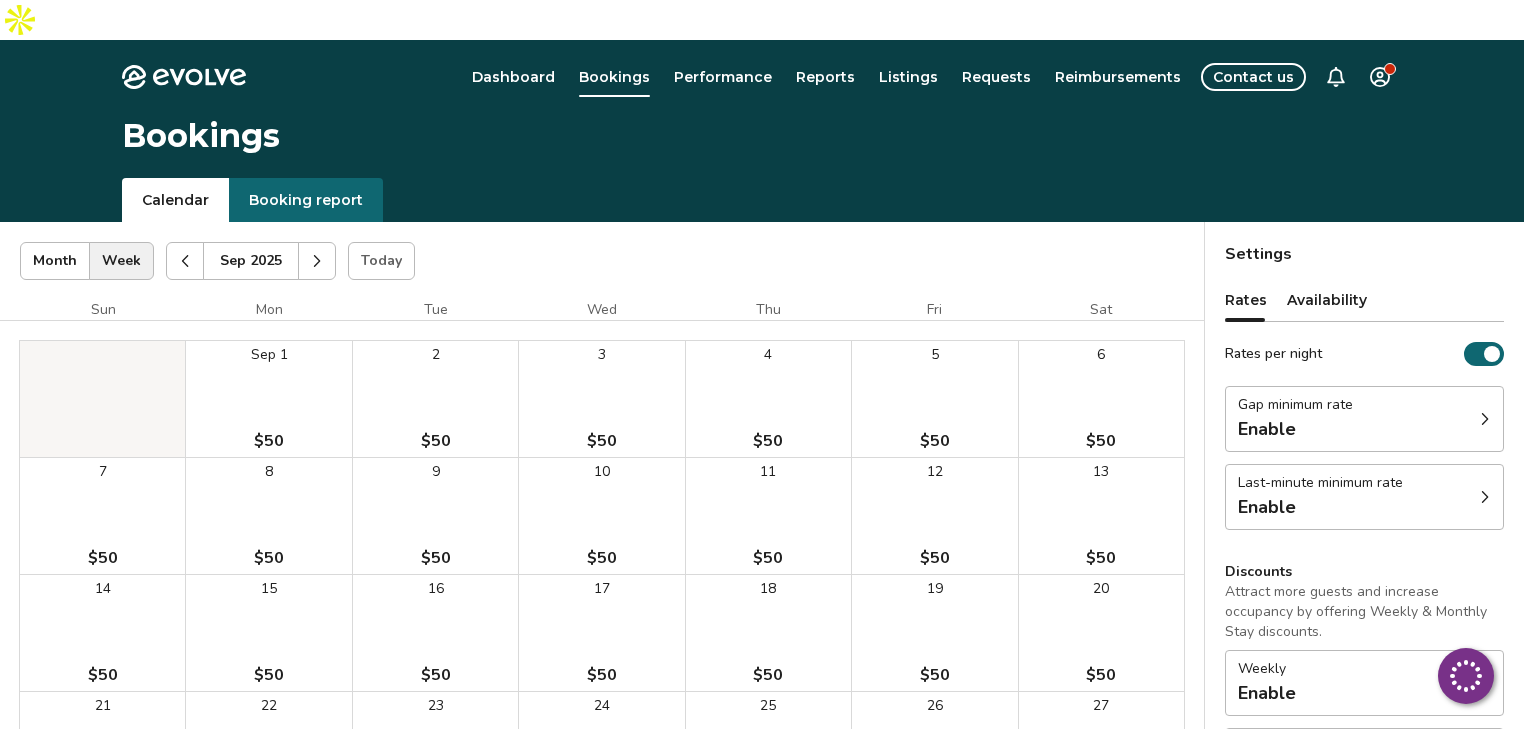 click 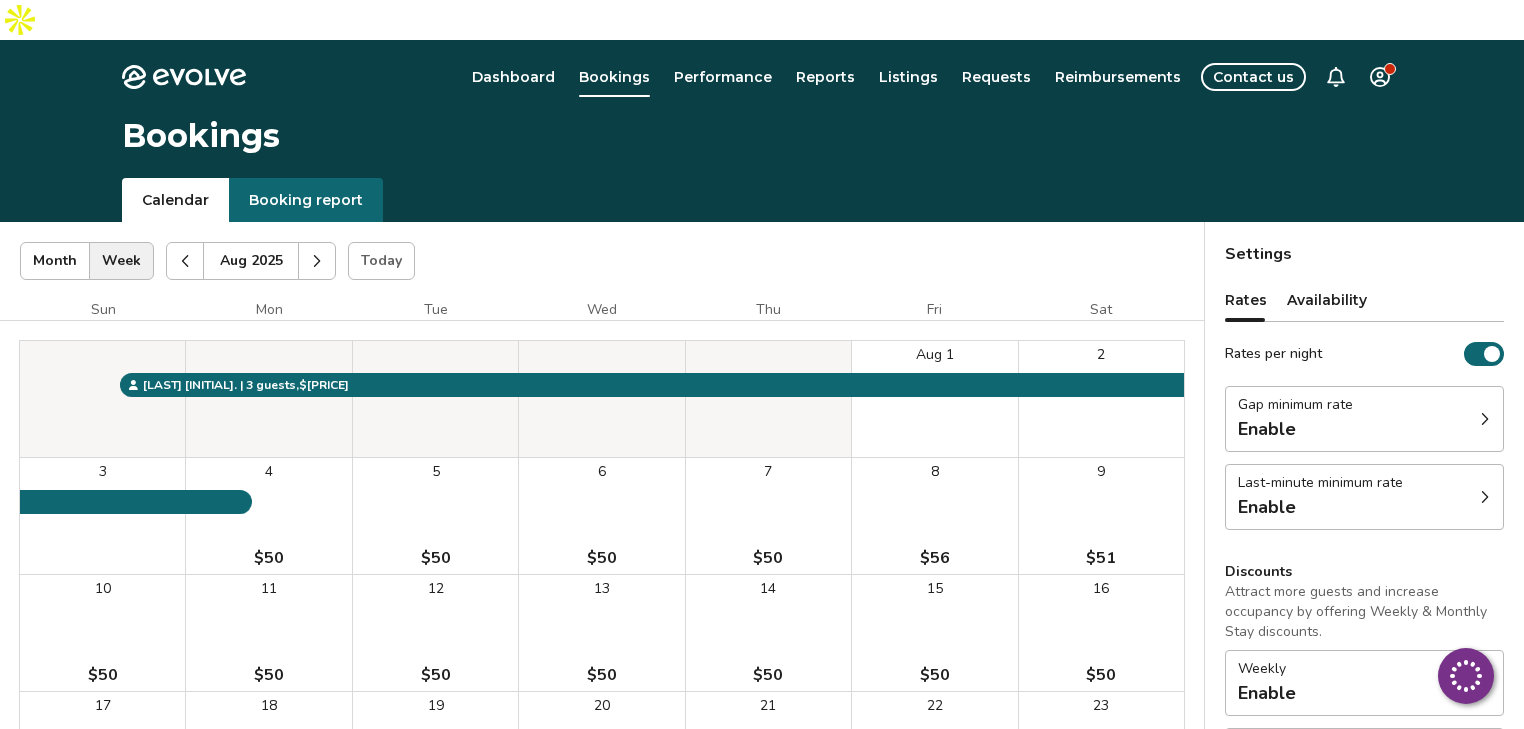 click on "9 $51" at bounding box center (1101, 516) 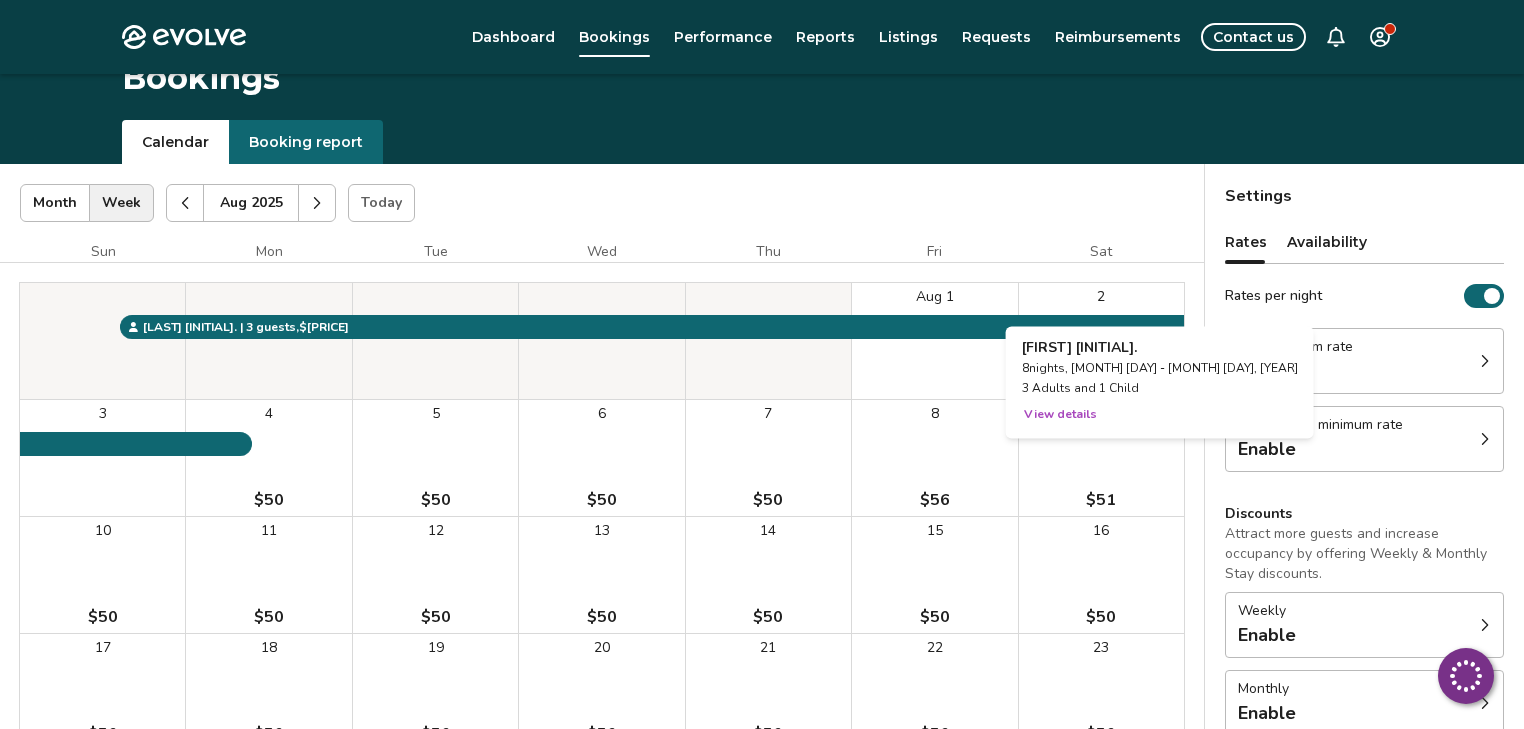 scroll, scrollTop: 160, scrollLeft: 0, axis: vertical 